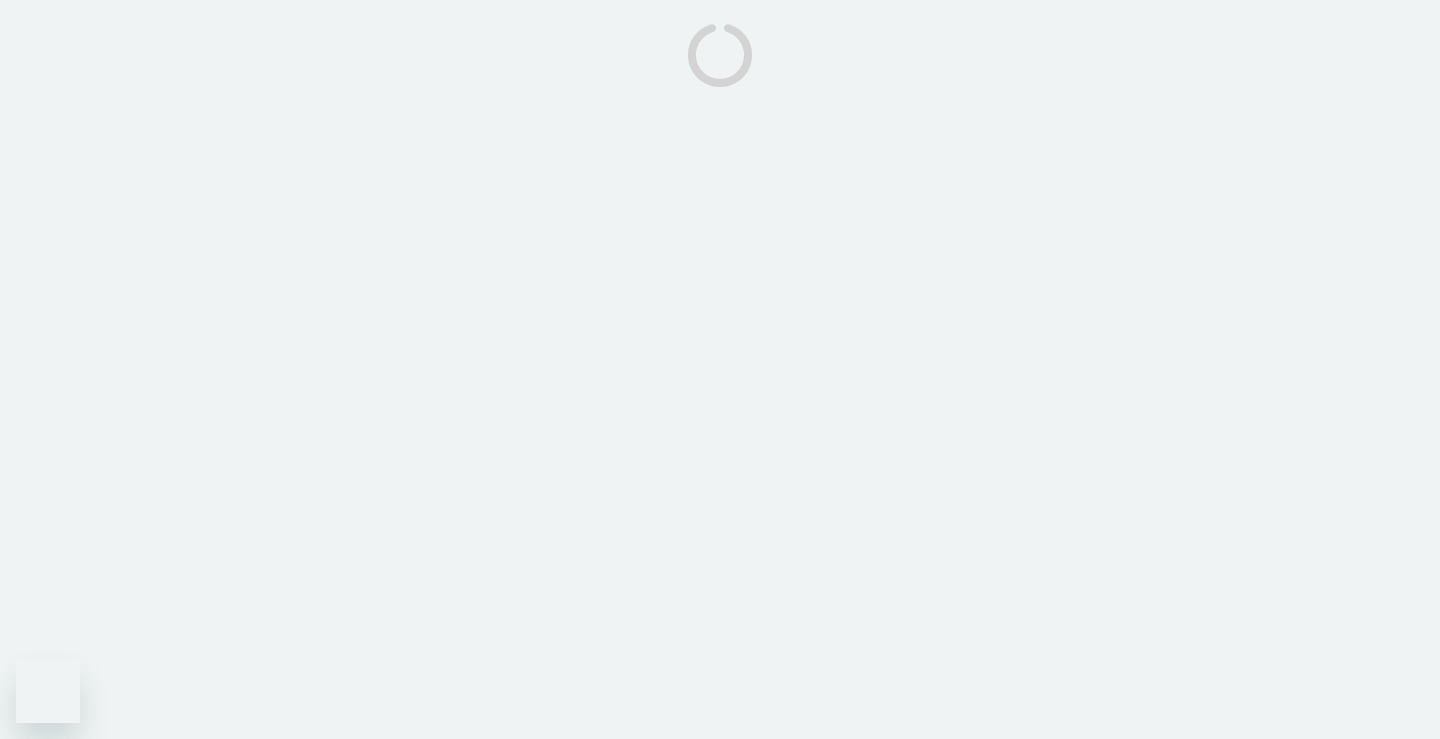 scroll, scrollTop: 0, scrollLeft: 0, axis: both 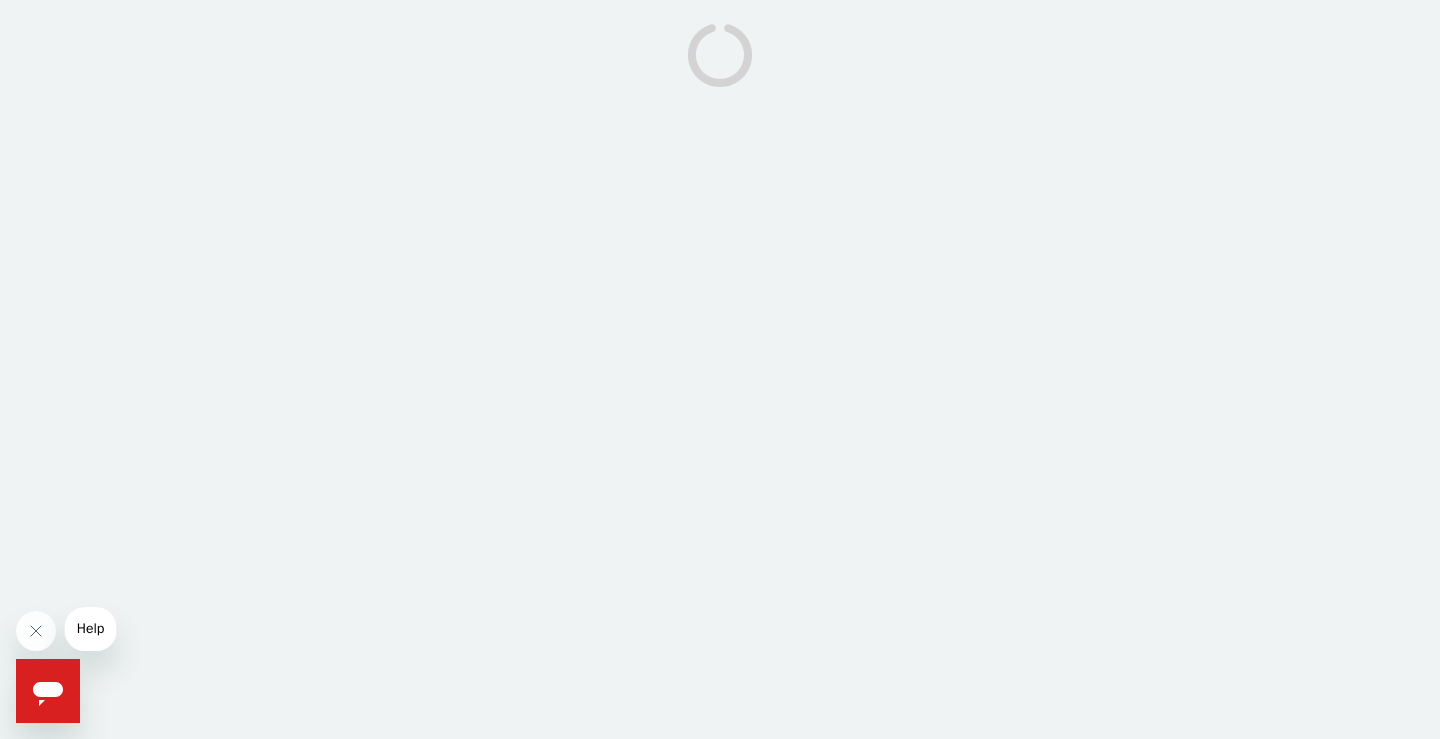 click at bounding box center (720, 369) 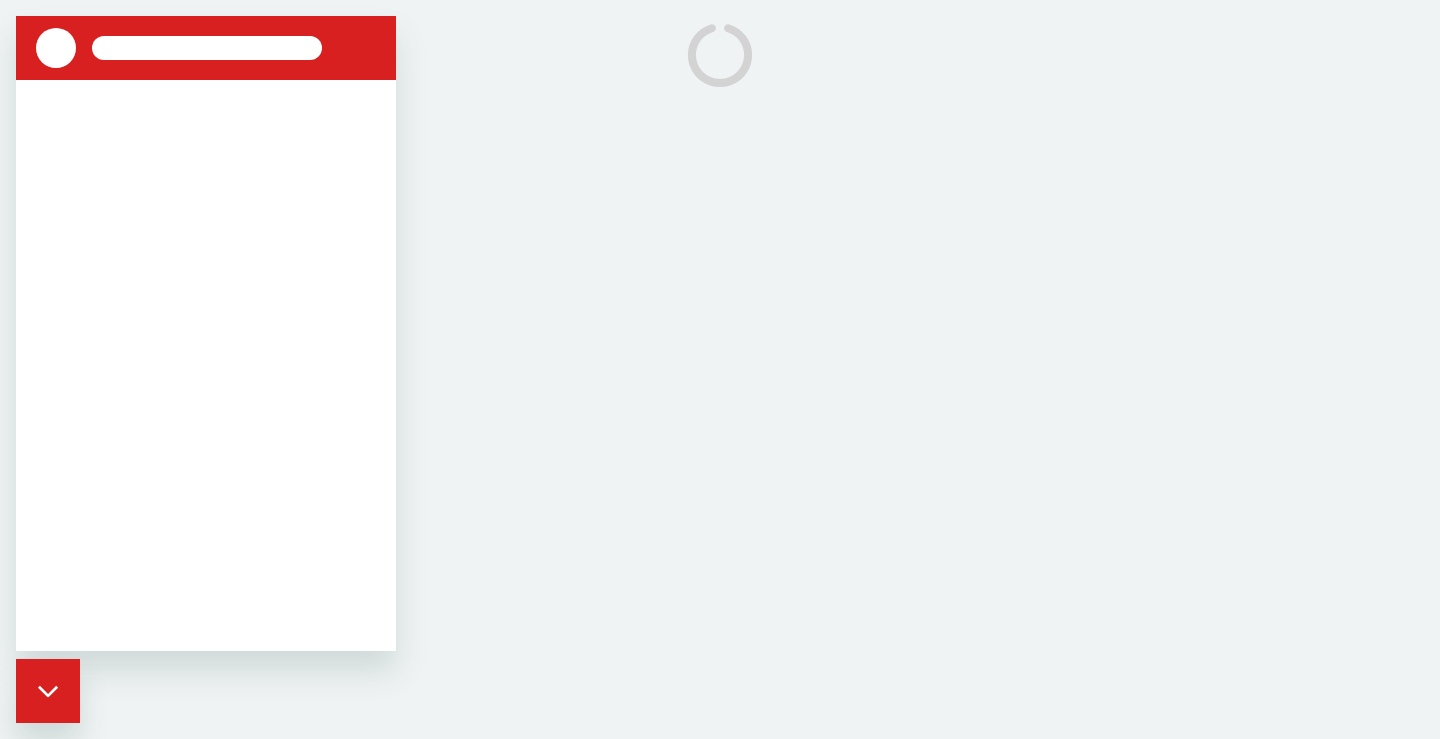 scroll, scrollTop: 0, scrollLeft: 0, axis: both 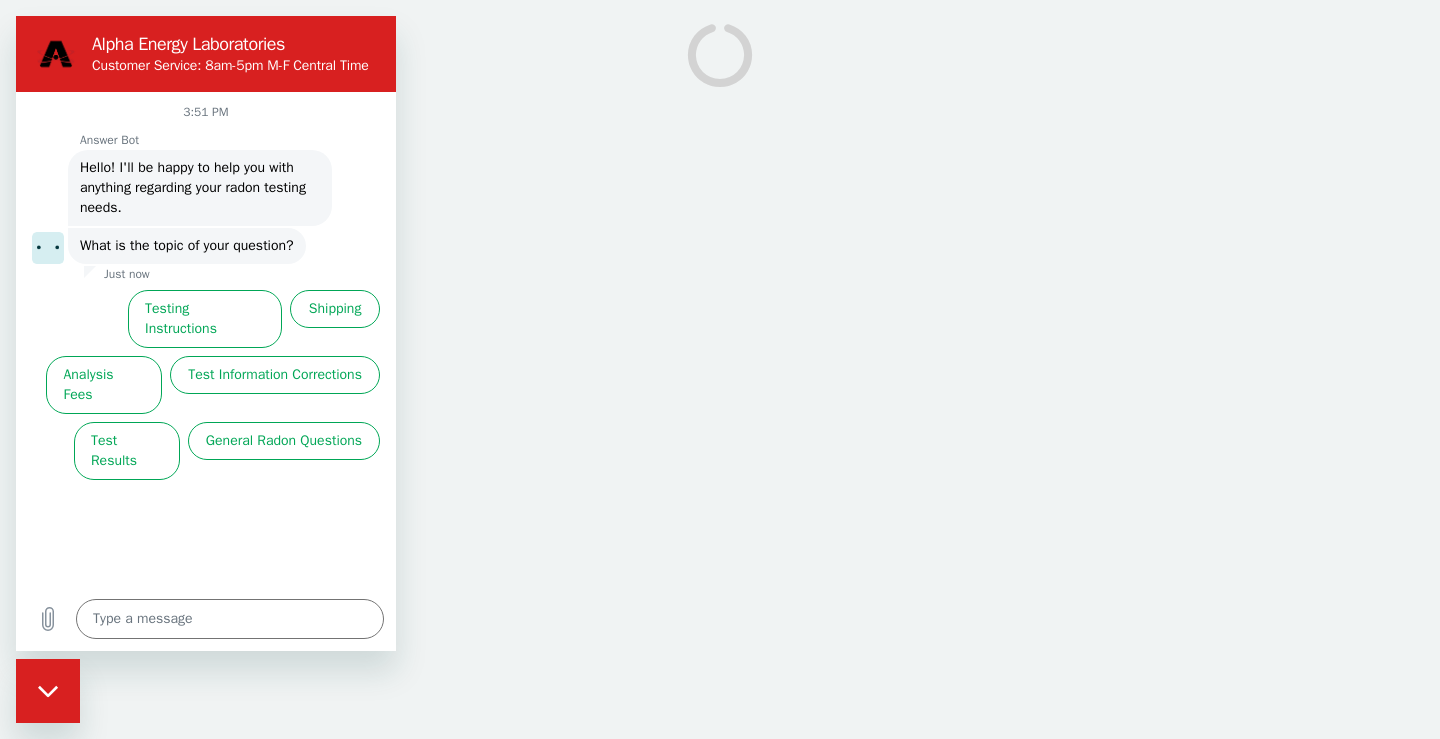drag, startPoint x: 131, startPoint y: 397, endPoint x: 119, endPoint y: 398, distance: 12.0415945 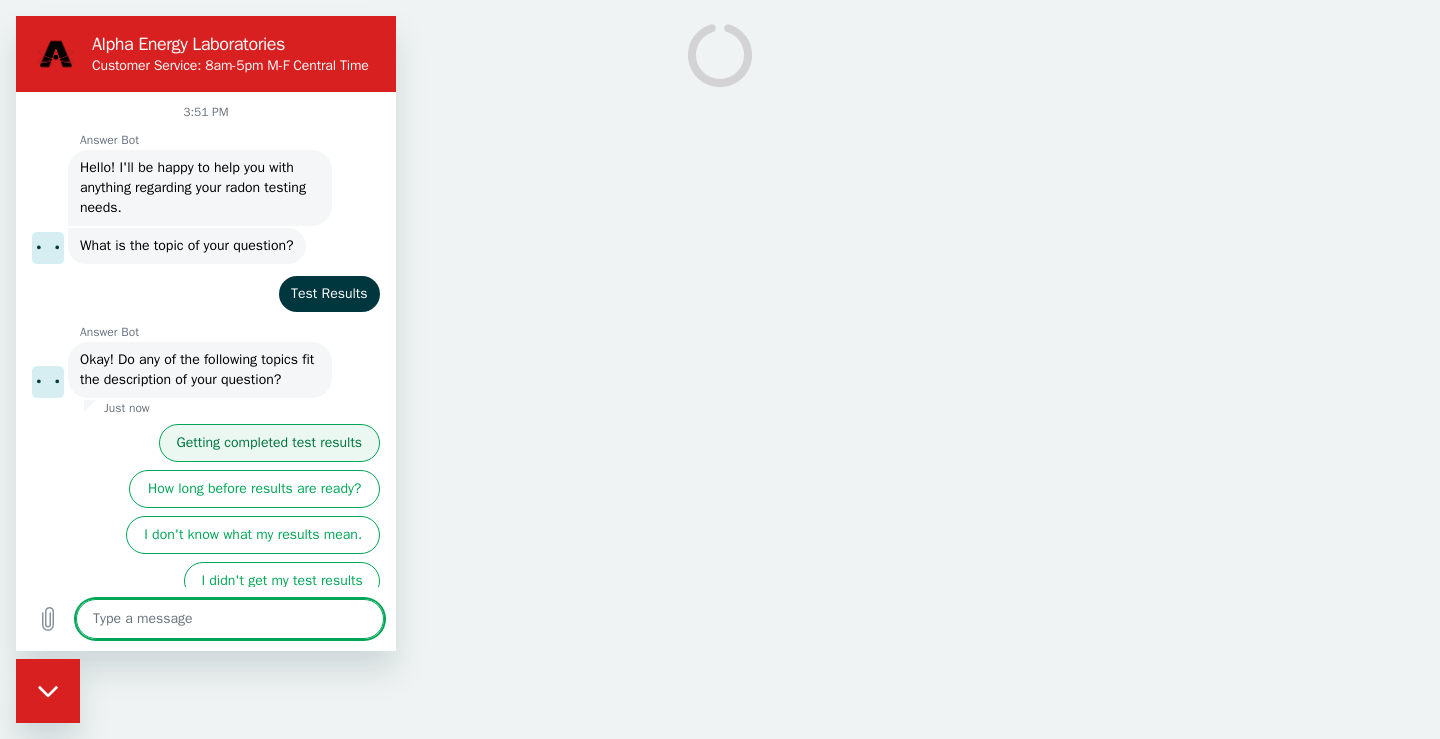 scroll, scrollTop: 38, scrollLeft: 0, axis: vertical 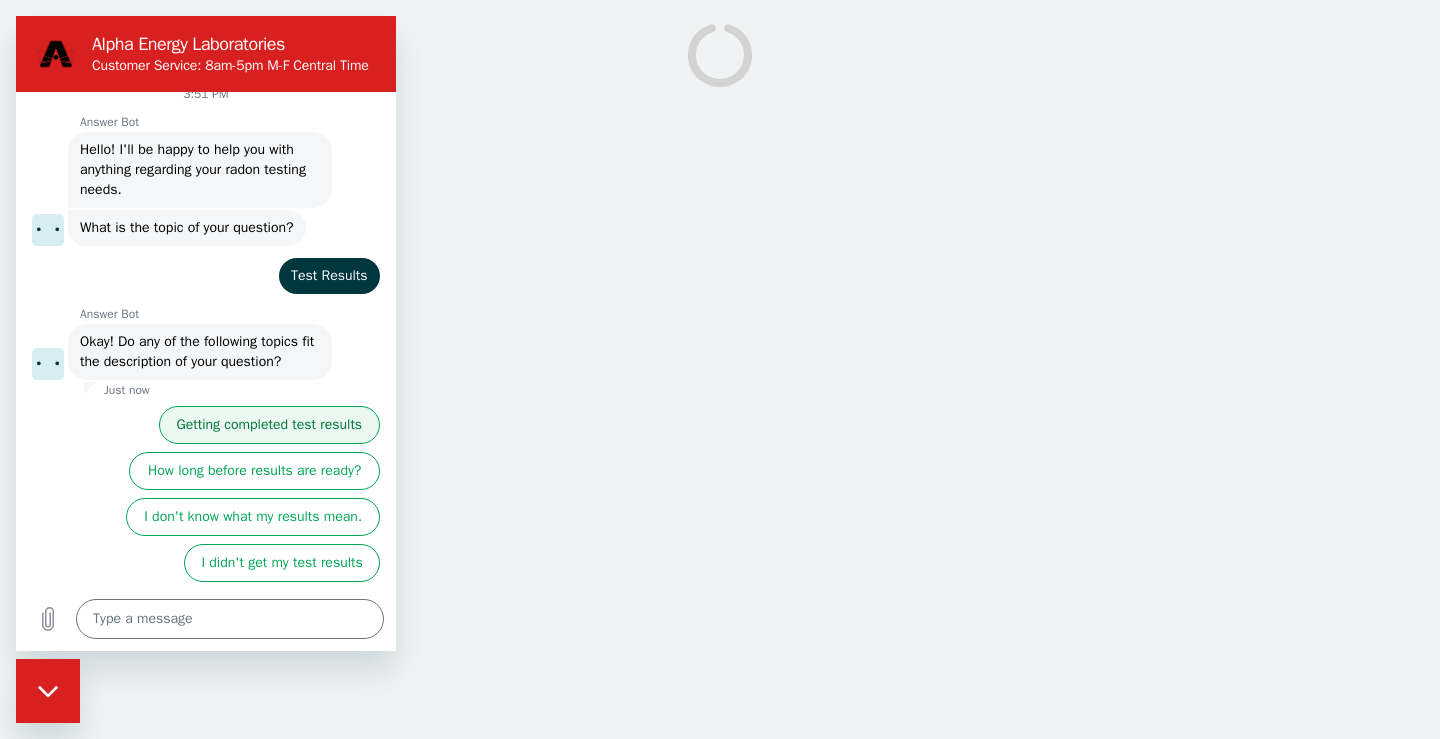 click on "Getting completed test results" at bounding box center [269, 425] 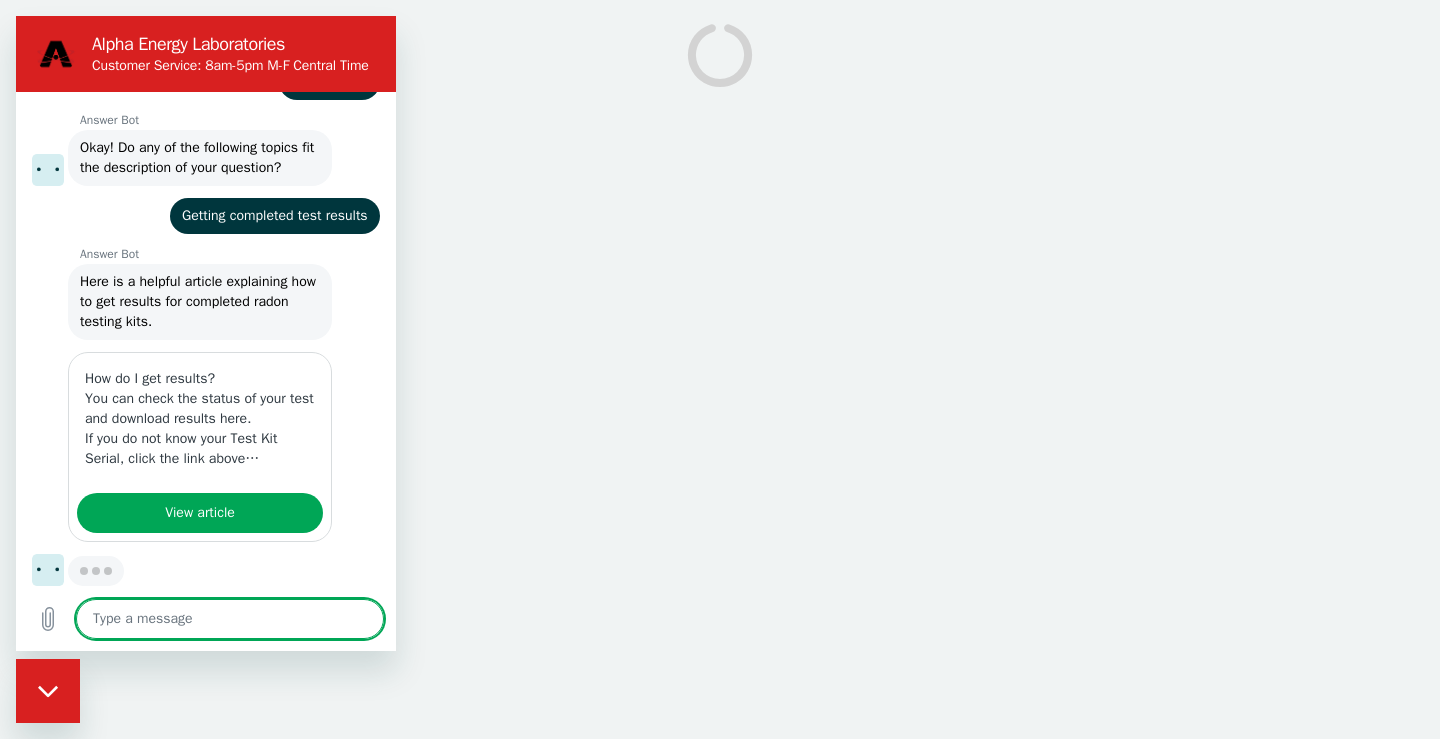 type on "x" 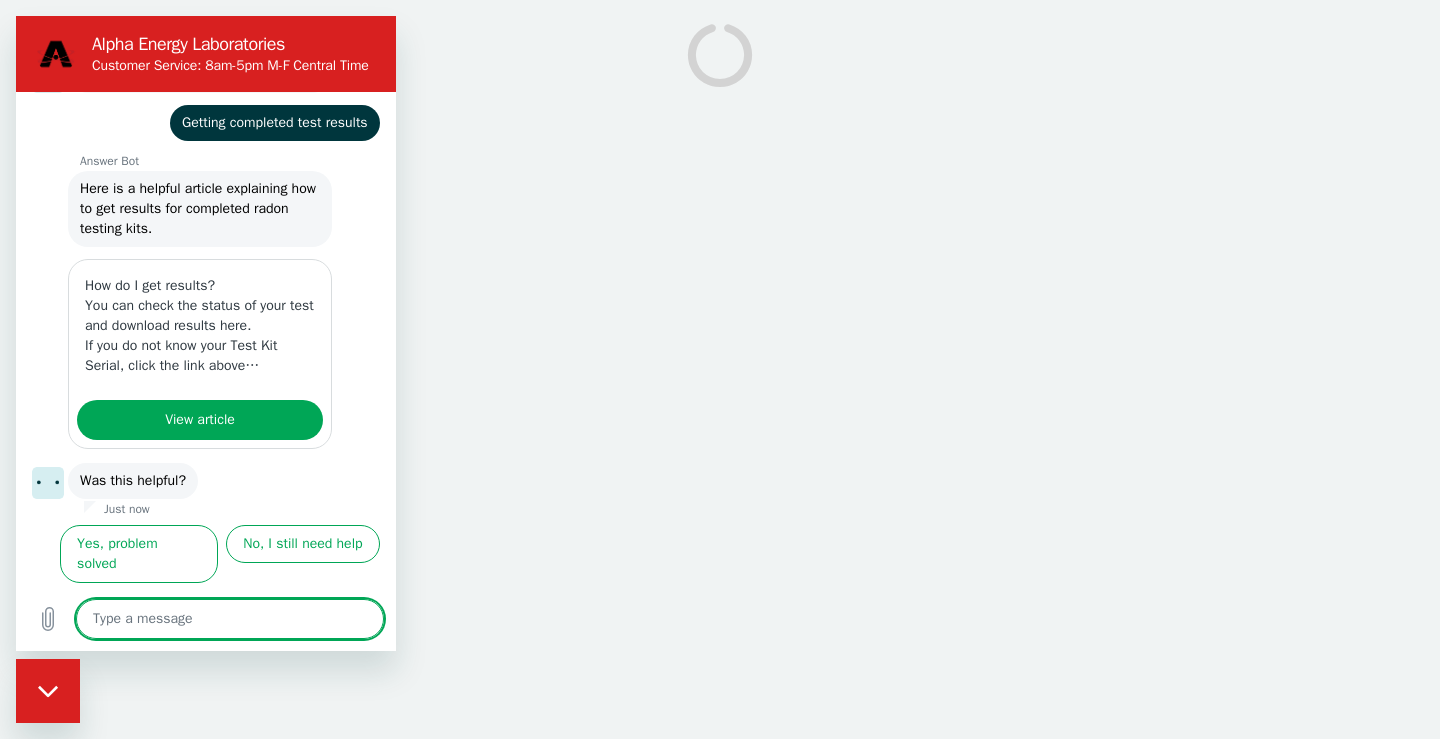 scroll, scrollTop: 306, scrollLeft: 0, axis: vertical 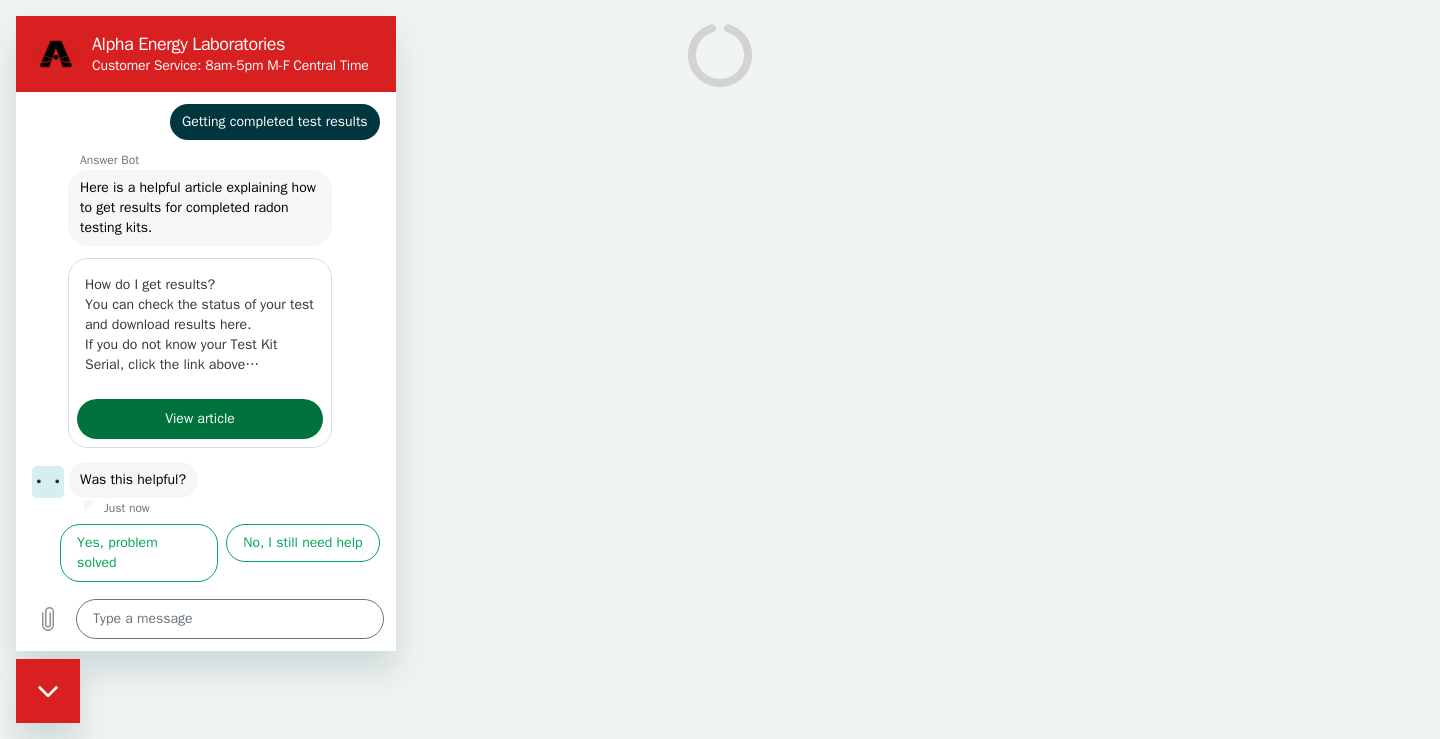 click on "View article" at bounding box center [200, 419] 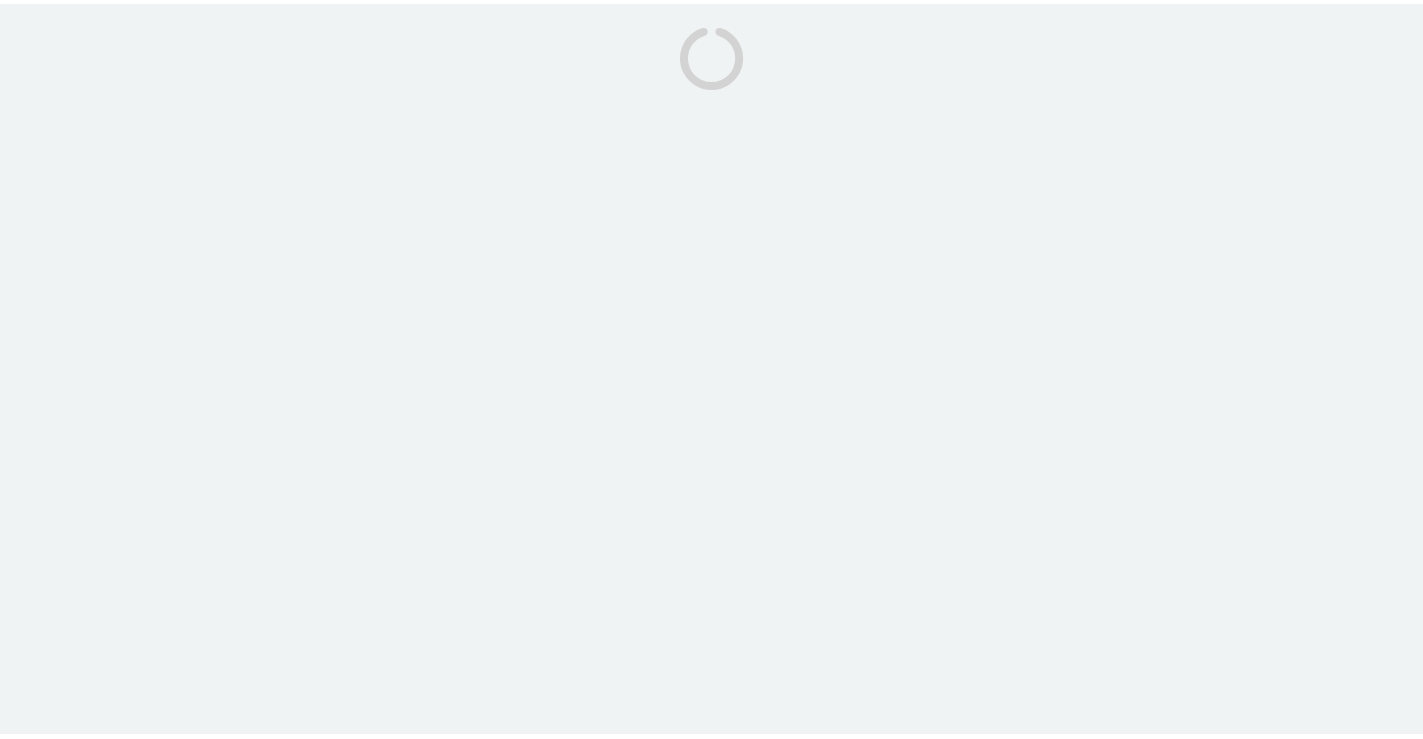 scroll, scrollTop: 0, scrollLeft: 0, axis: both 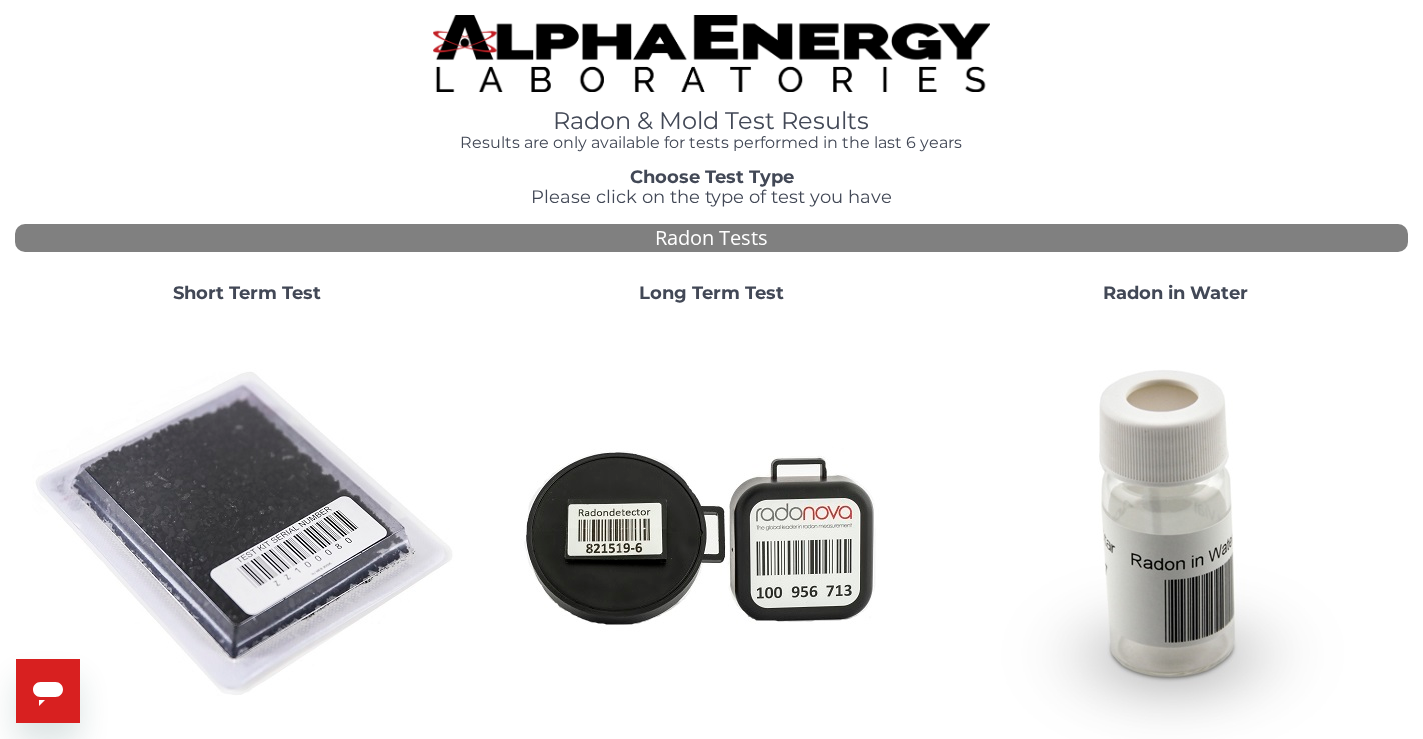 click on "Short Term Test" at bounding box center (247, 293) 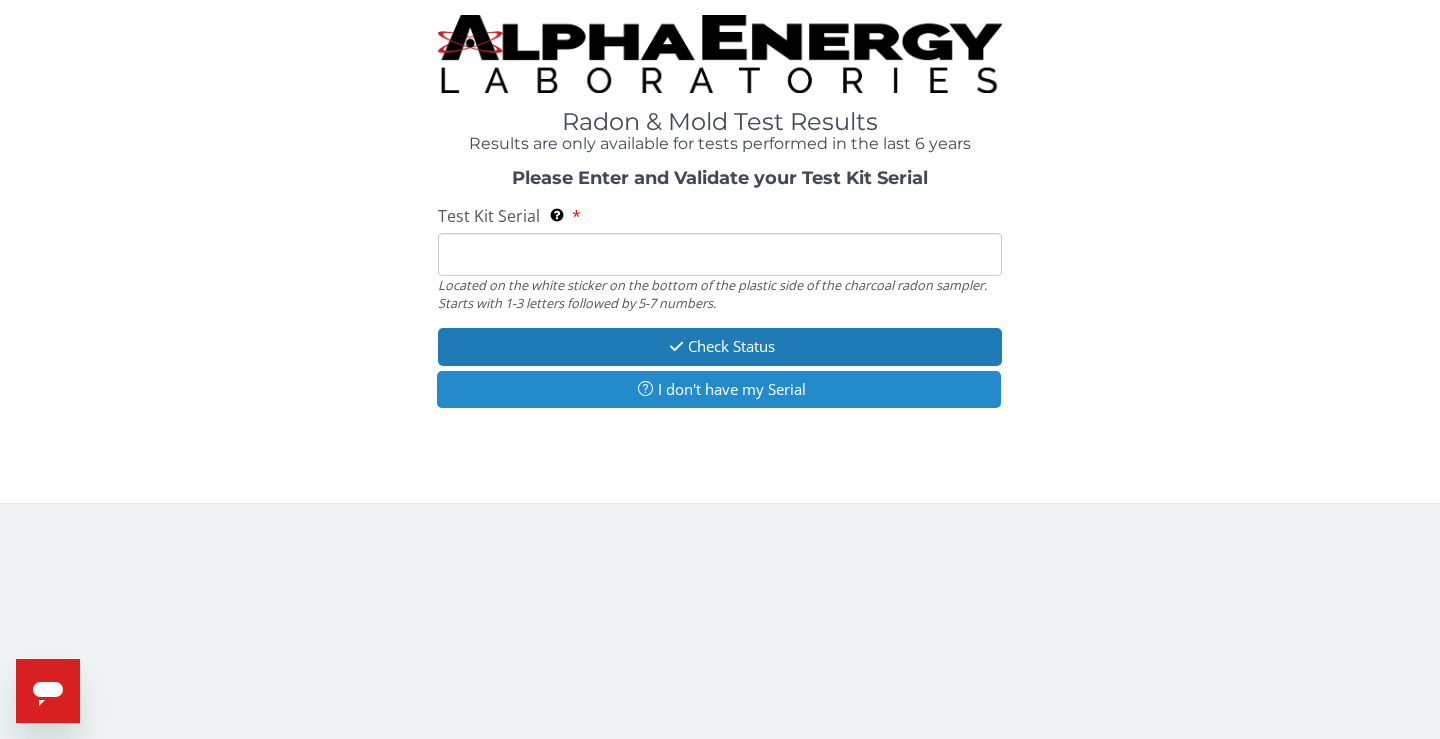 click on "I don't have my Serial" at bounding box center (719, 389) 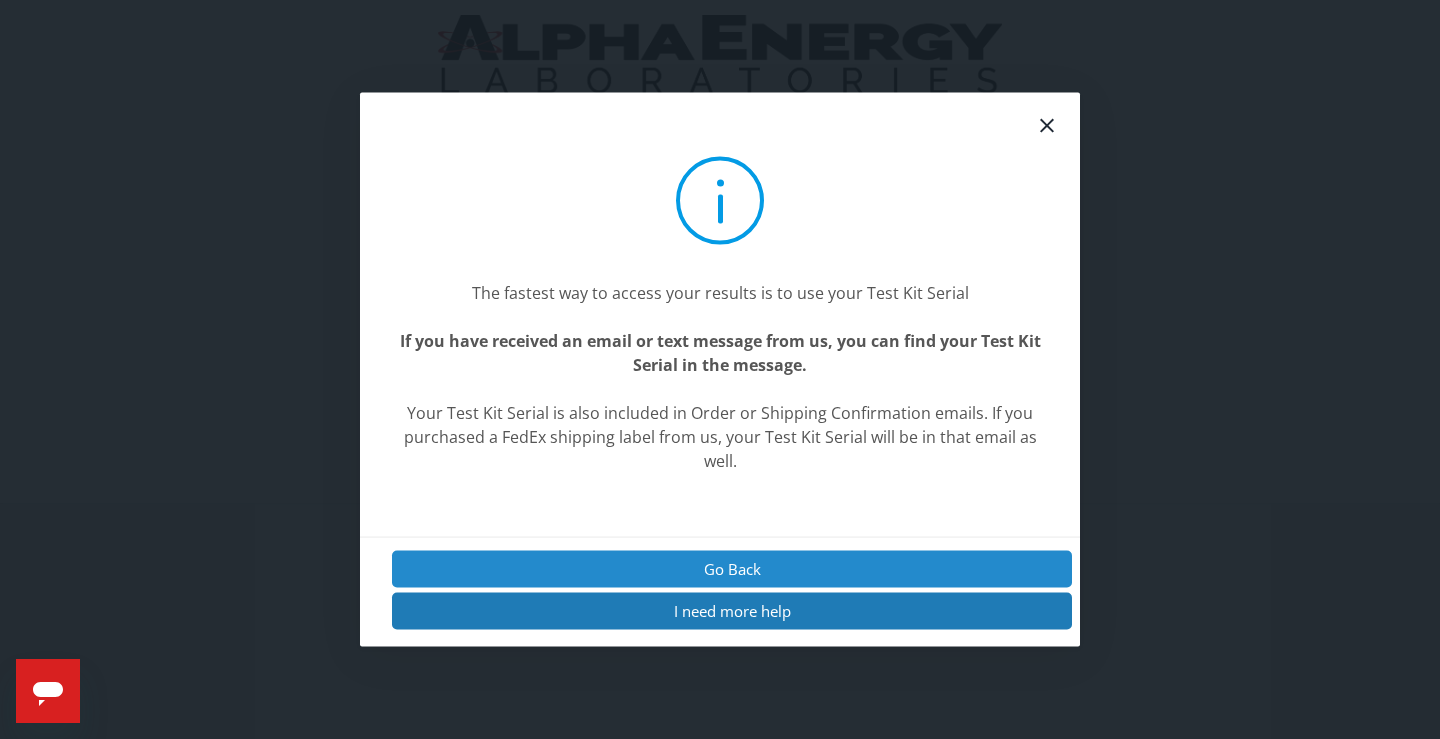 click on "Go Back" at bounding box center (732, 568) 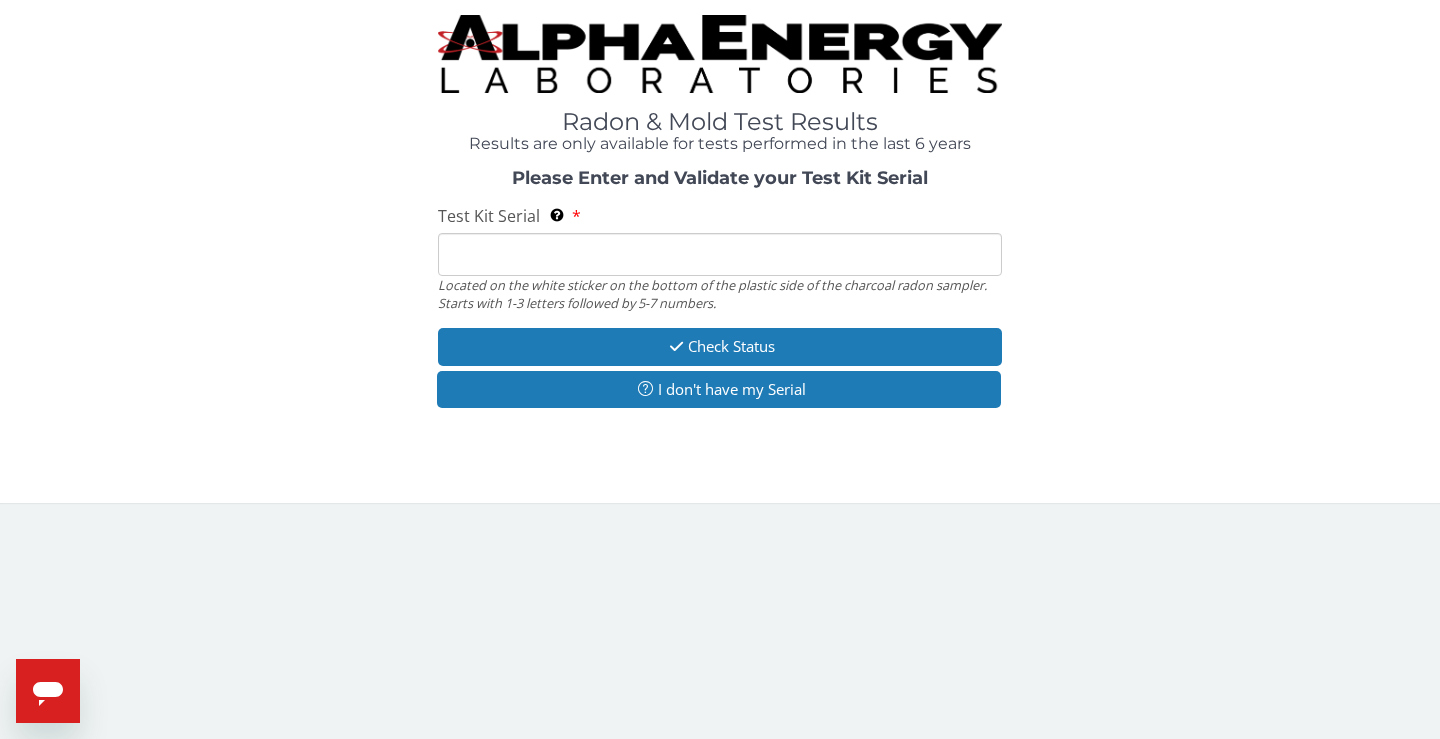 click on "Test Kit Serial     Located on the white sticker on the bottom of the plastic side of the charcoal radon sampler. Starts with 1-3 letters followed by 5-7 numbers." at bounding box center [720, 254] 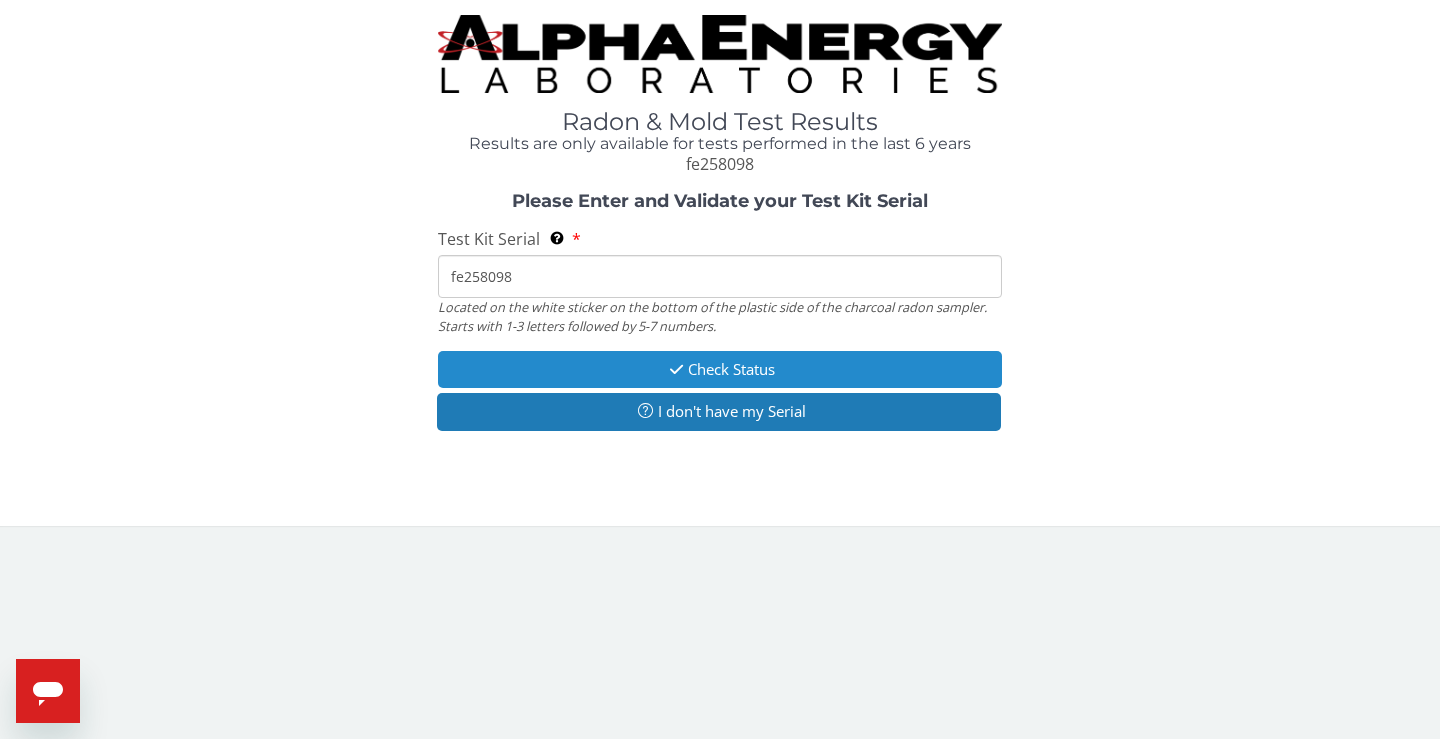 type on "fe258098" 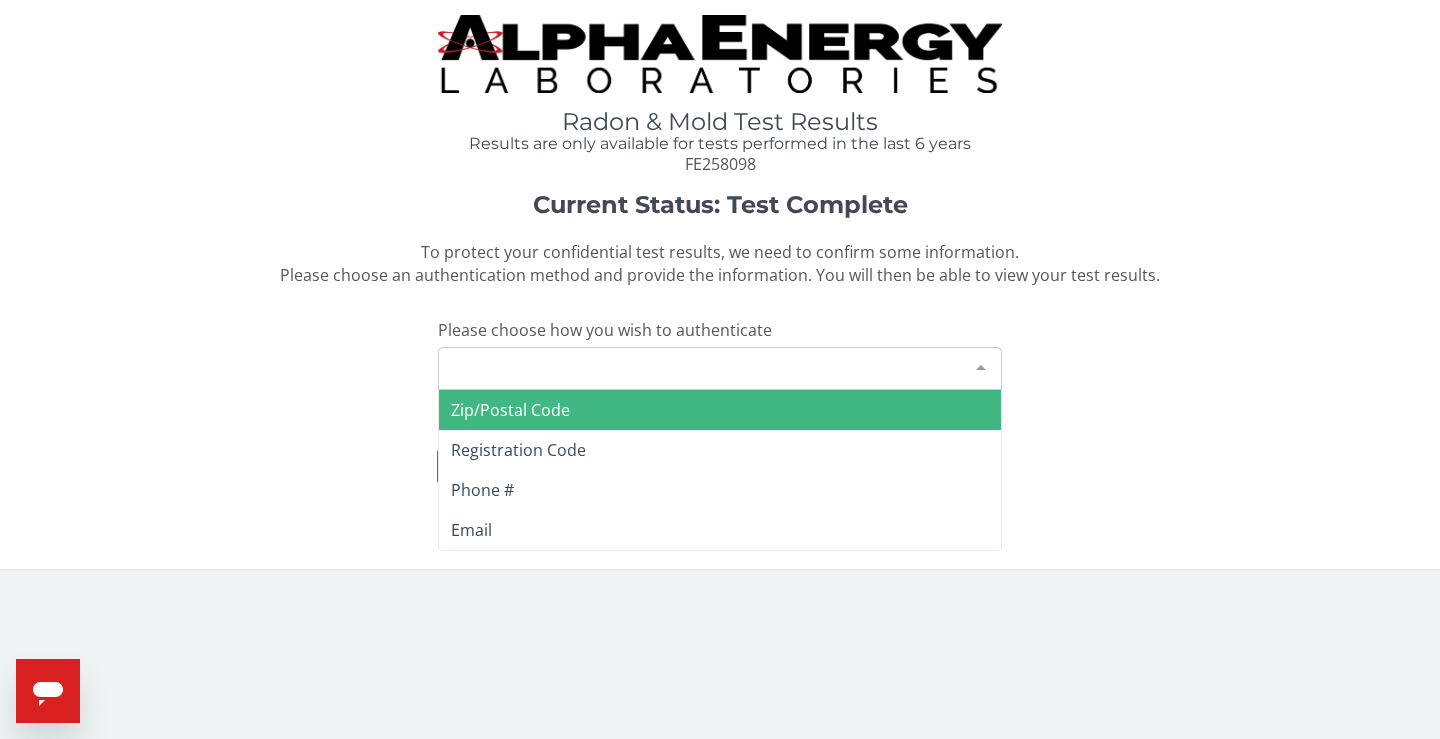 click on "Please make a selection" at bounding box center [720, 368] 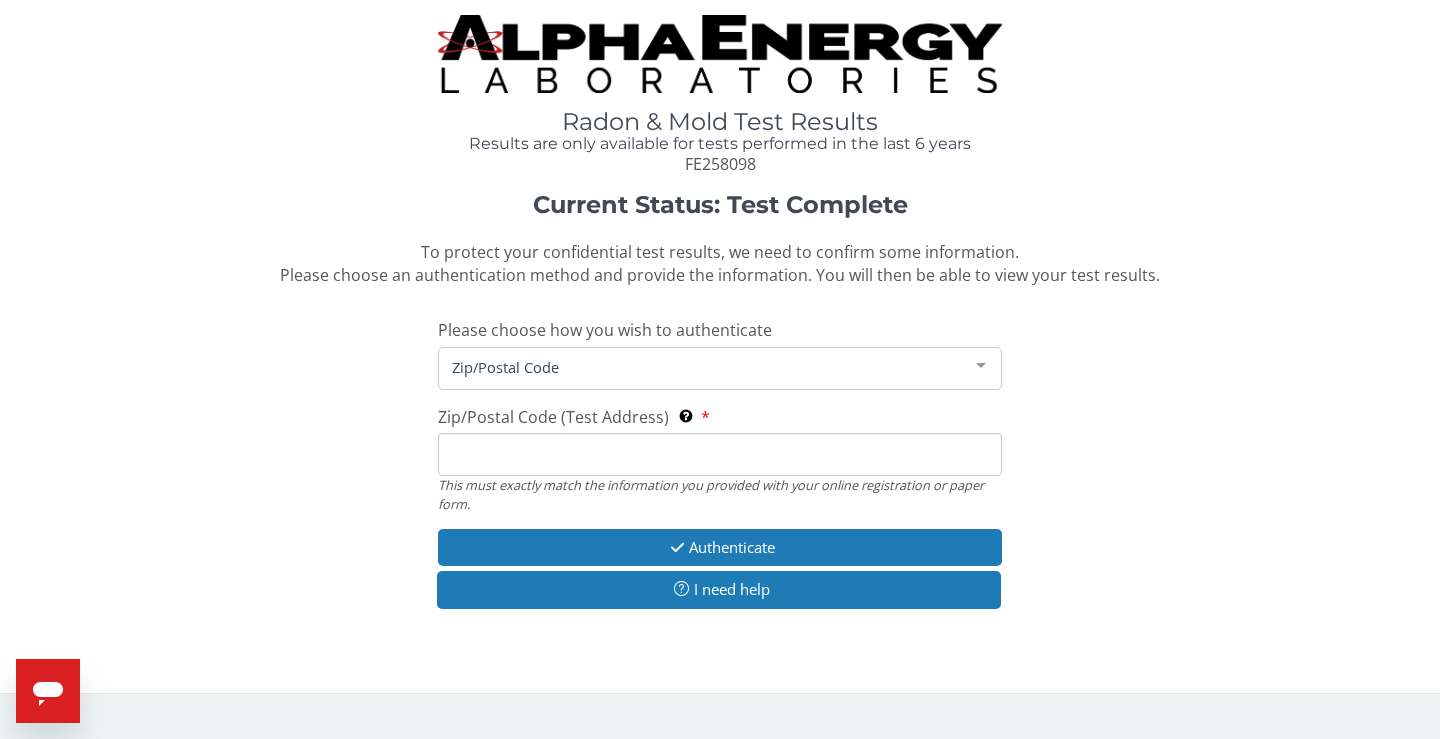 click on "Zip/Postal Code (Test Address)     This must exactly match the information you provided with your online registration or paper form." at bounding box center [720, 454] 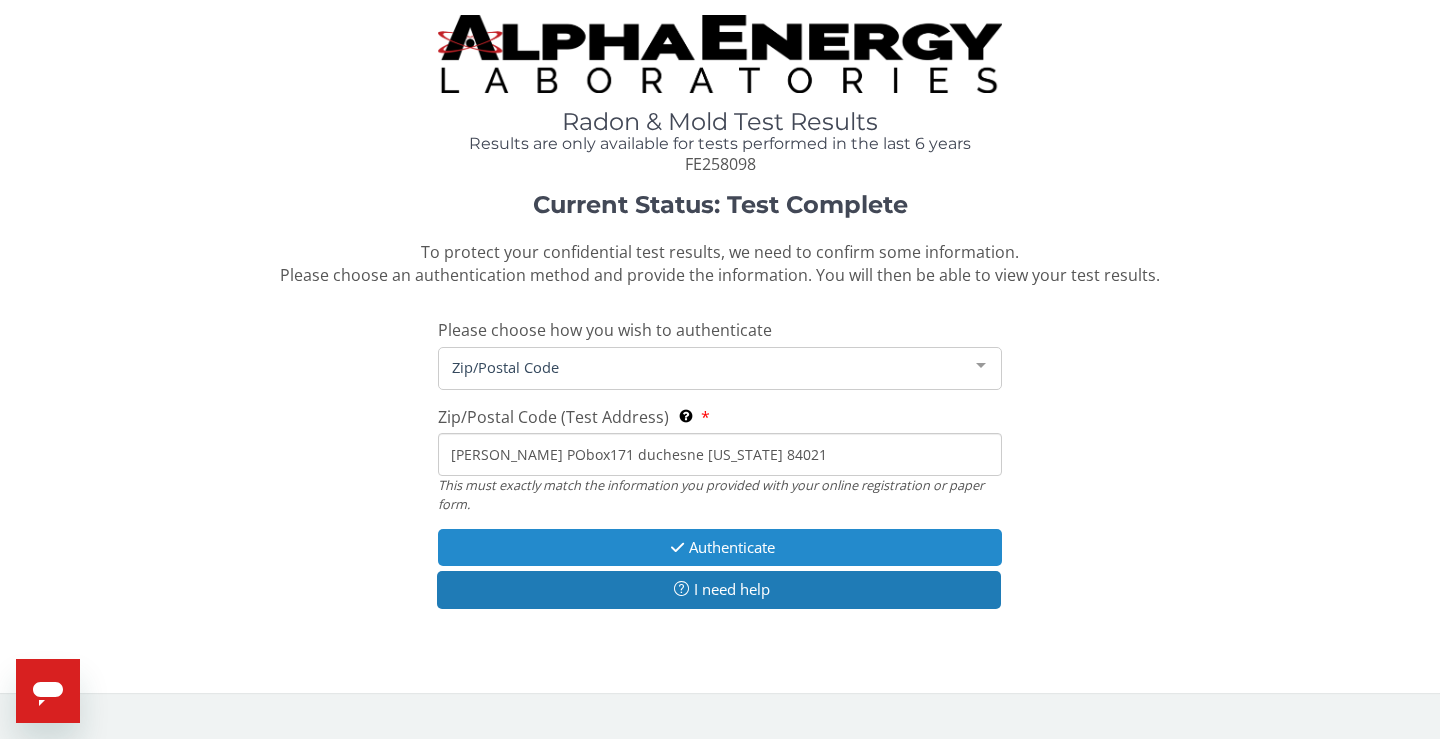 type on "[PERSON_NAME] PObox171 duchesne [US_STATE] 84021" 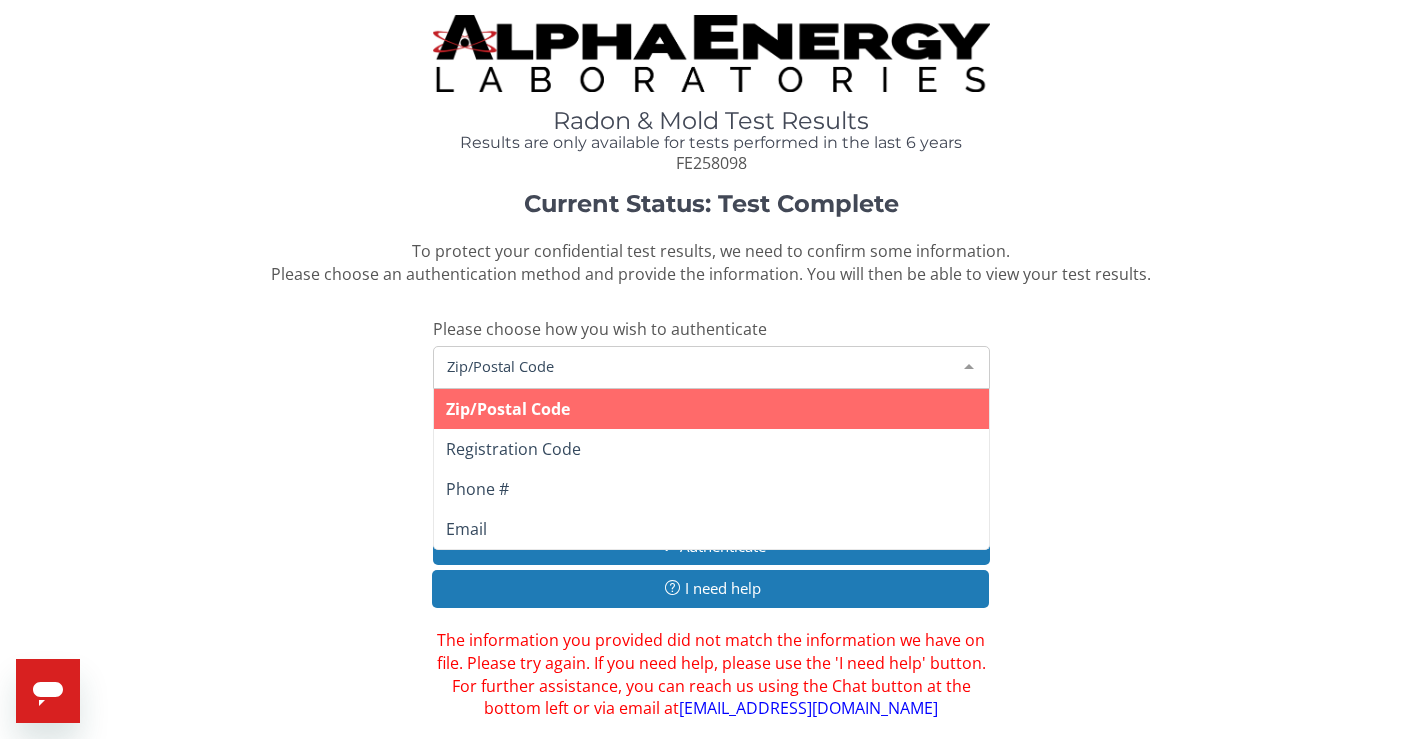 click on "Zip/Postal Code" at bounding box center [695, 366] 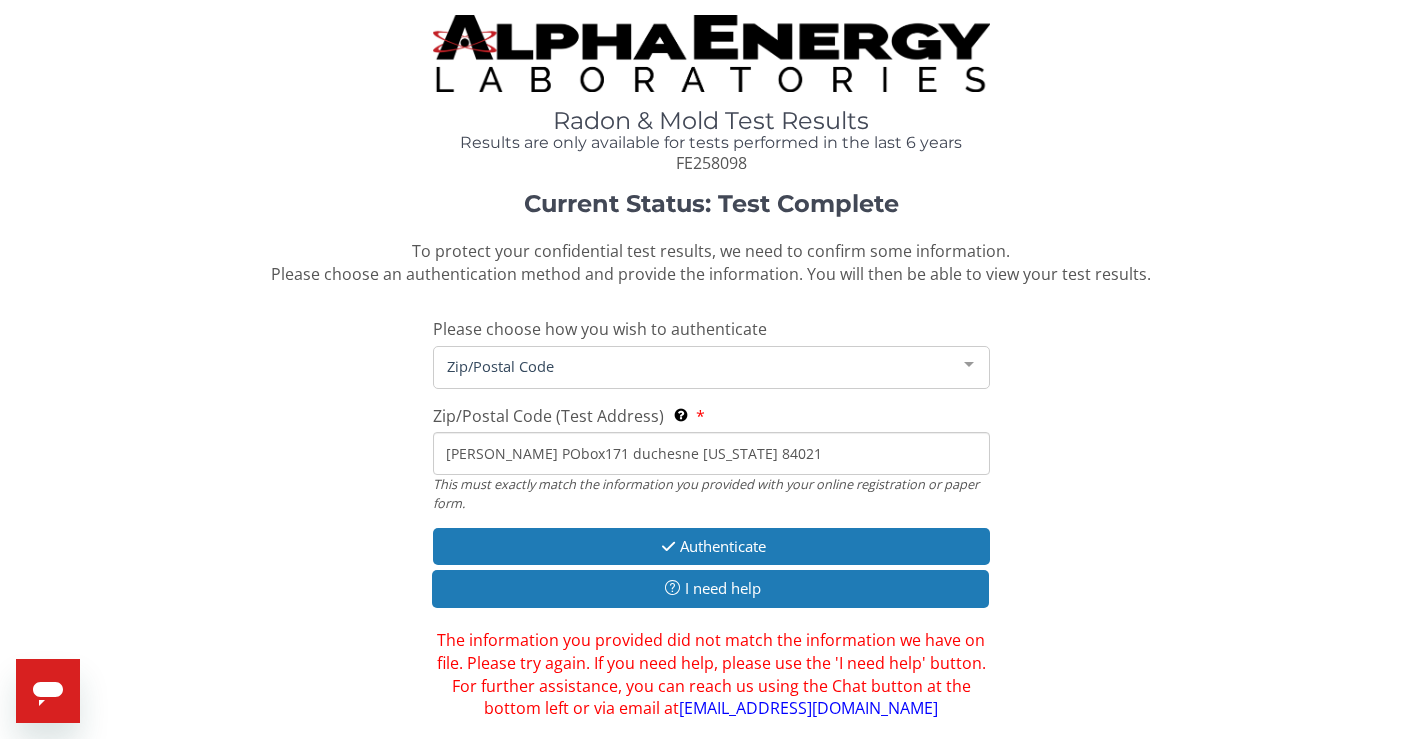 click on "Zip/Postal Code (Test Address)" at bounding box center [548, 416] 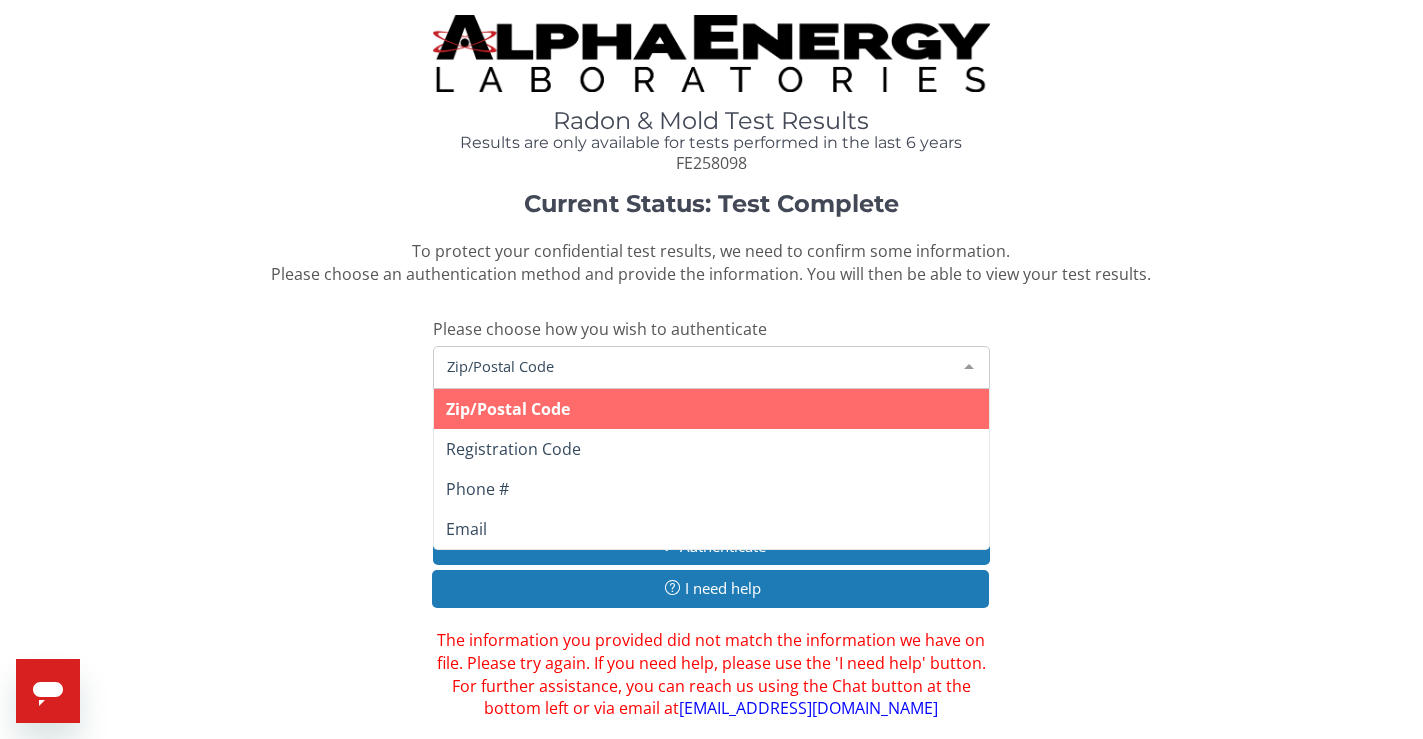 click on "Zip/Postal Code" at bounding box center [695, 366] 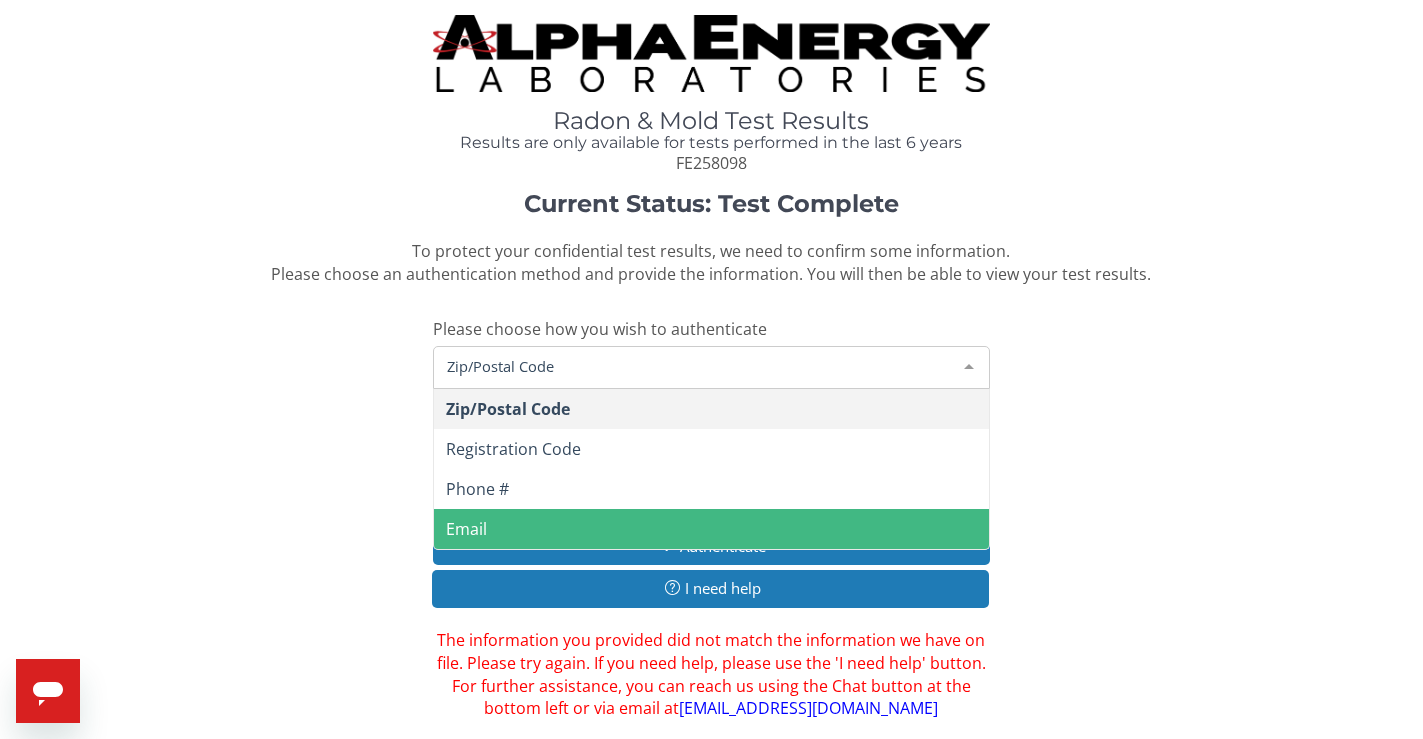 click on "Email" at bounding box center [466, 529] 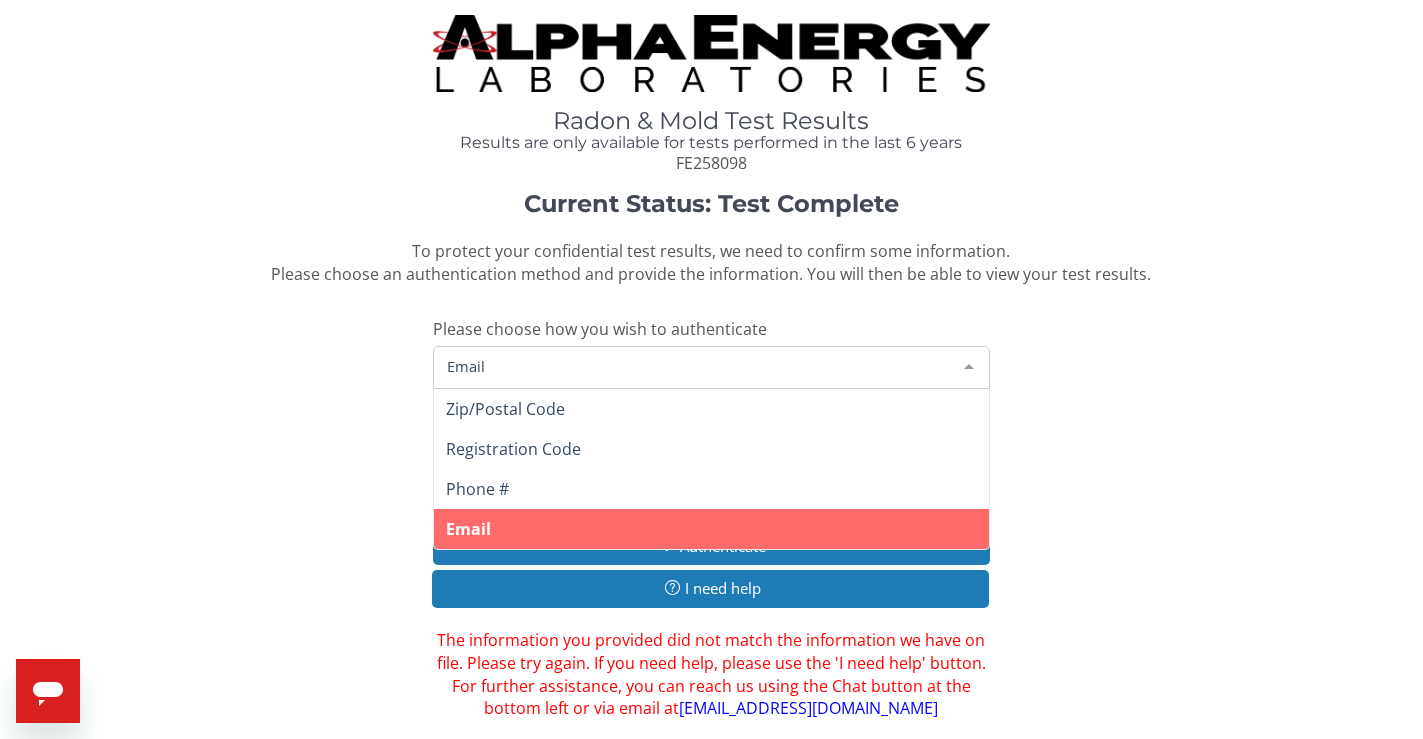 click on "Email" at bounding box center [711, 367] 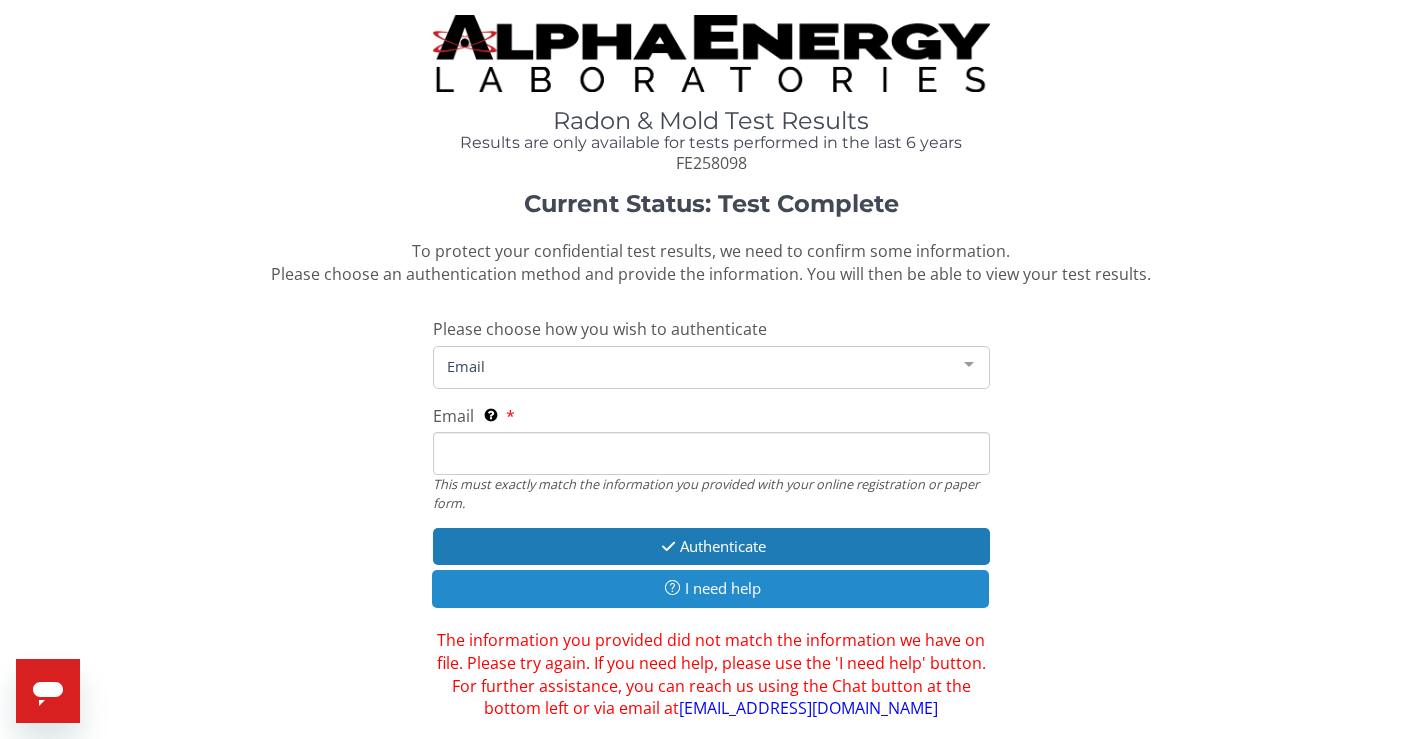 click at bounding box center (672, 587) 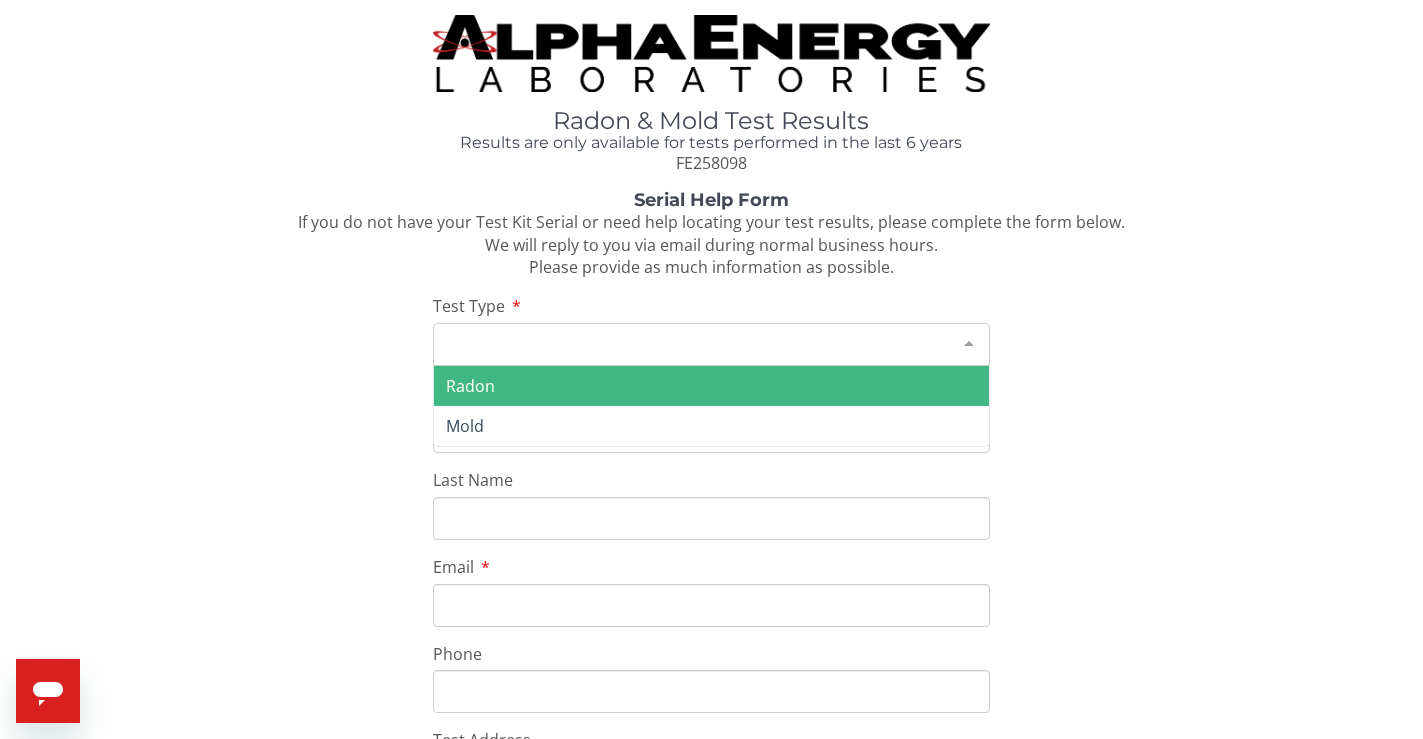 click on "Please make a selection" at bounding box center [711, 344] 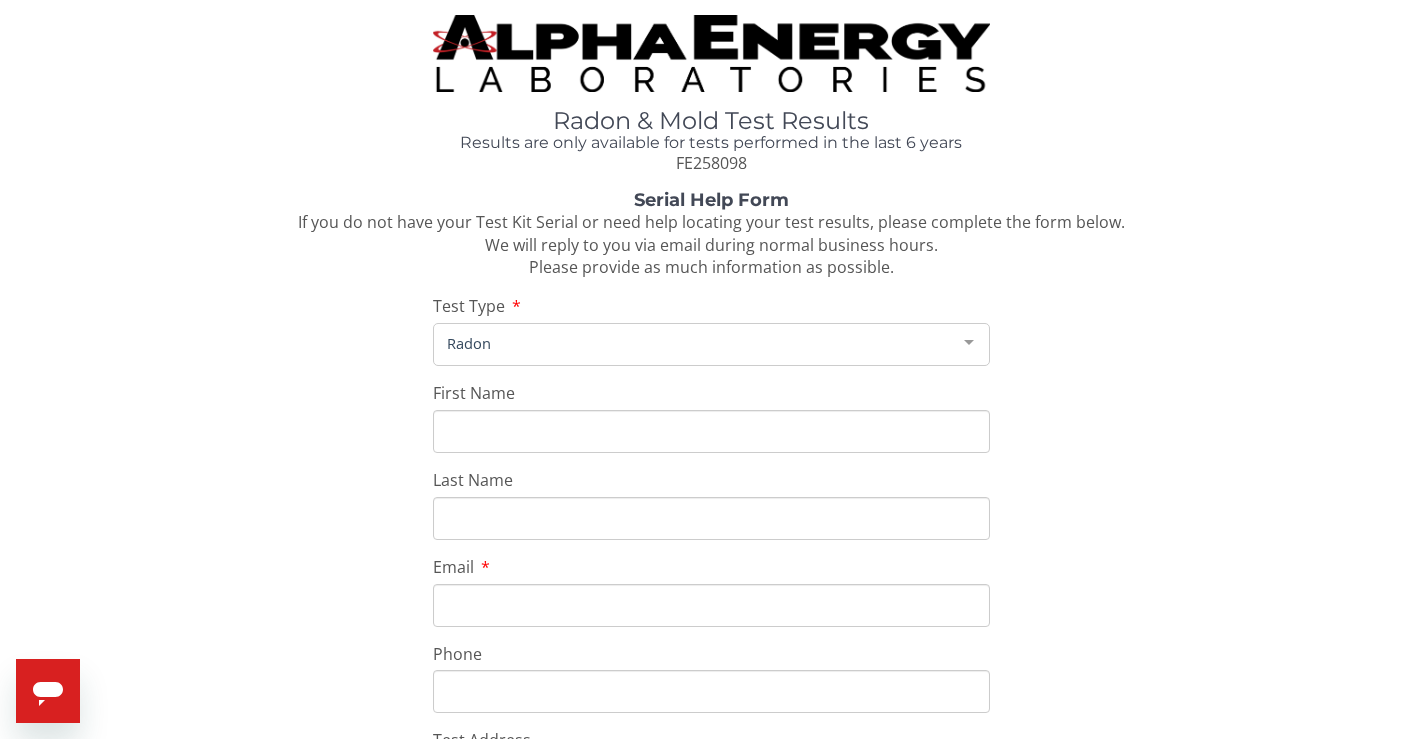 click on "First Name" at bounding box center [711, 431] 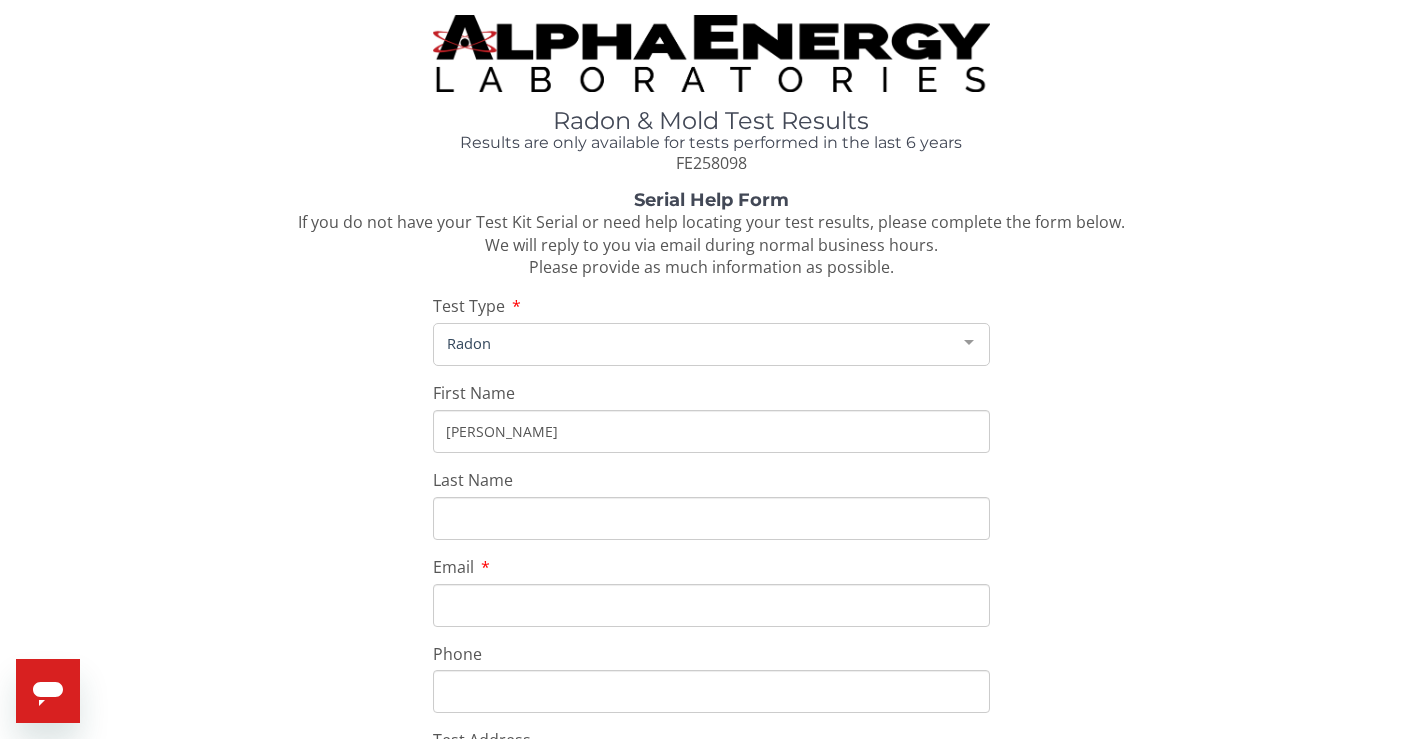 type on "[PERSON_NAME]" 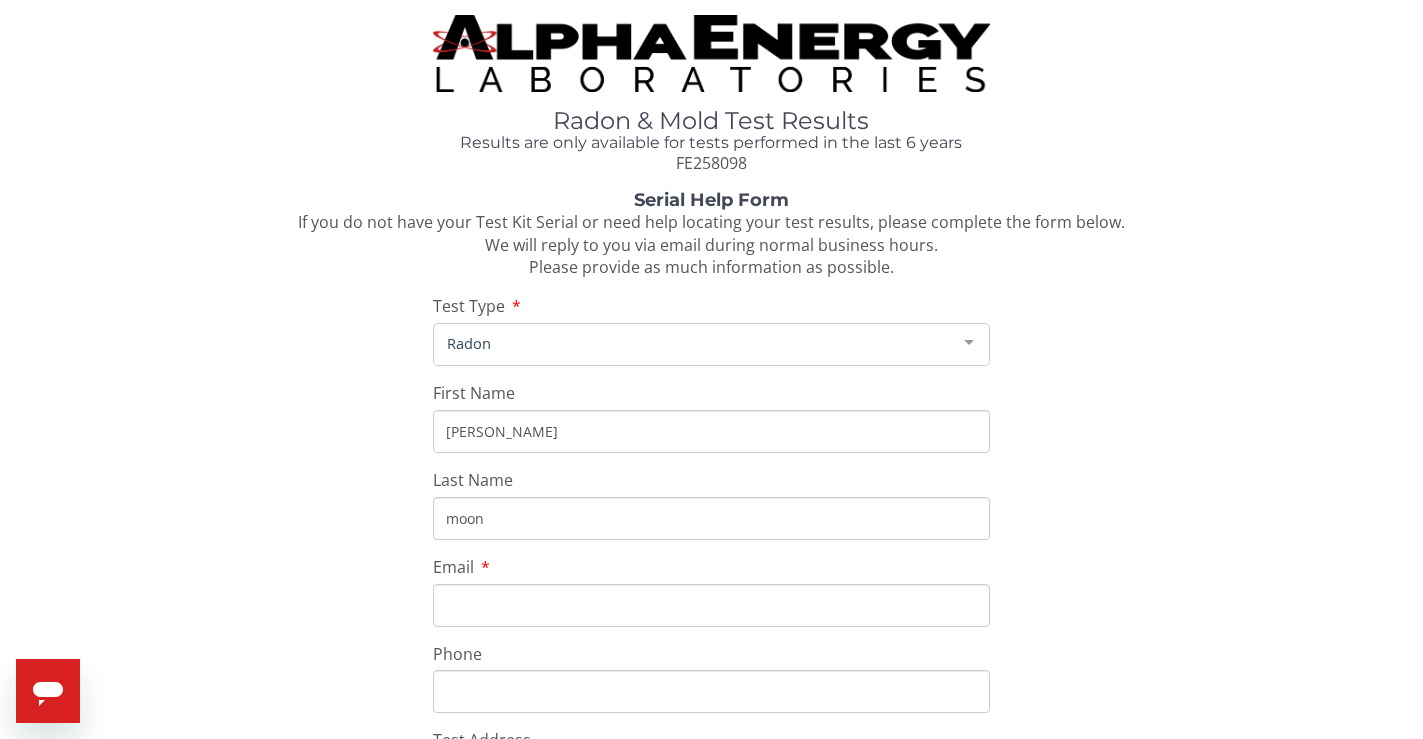 type on "moon" 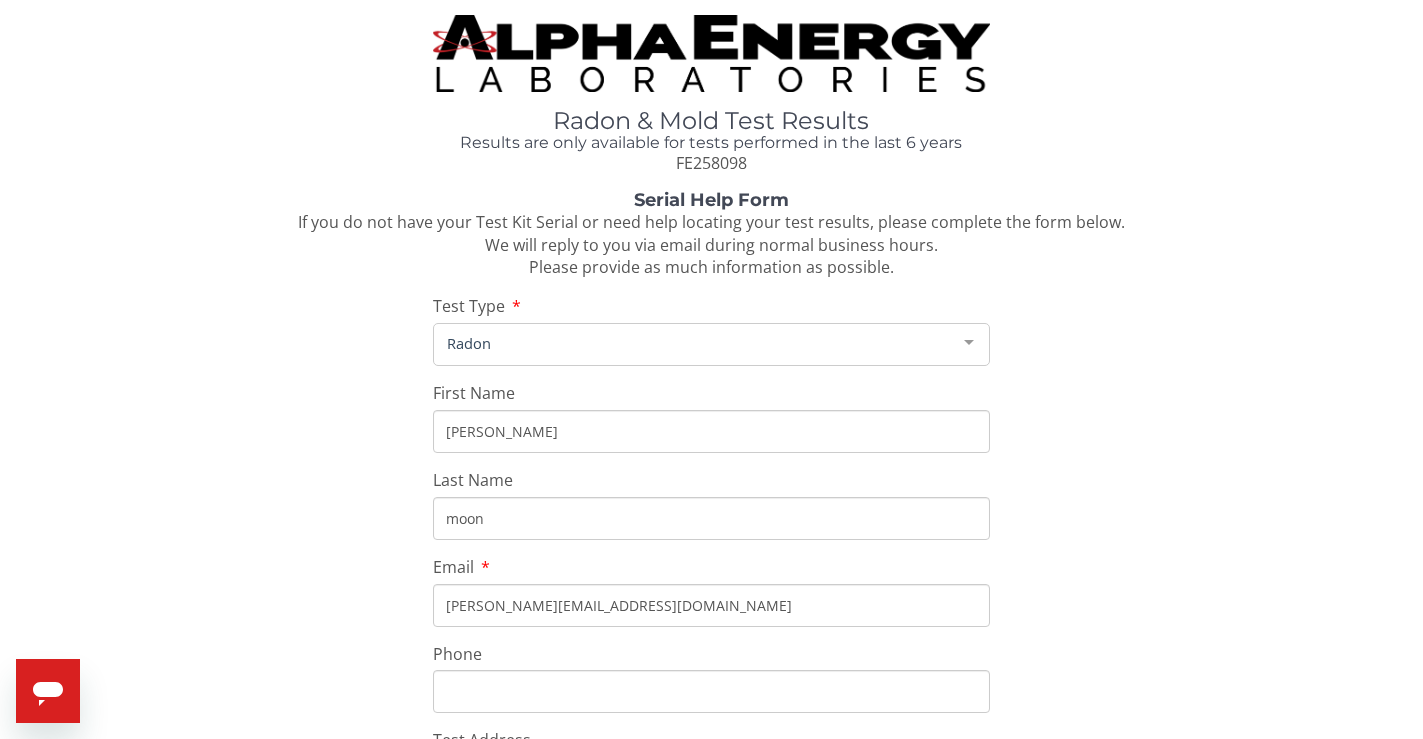 click on "Phone" at bounding box center [711, 691] 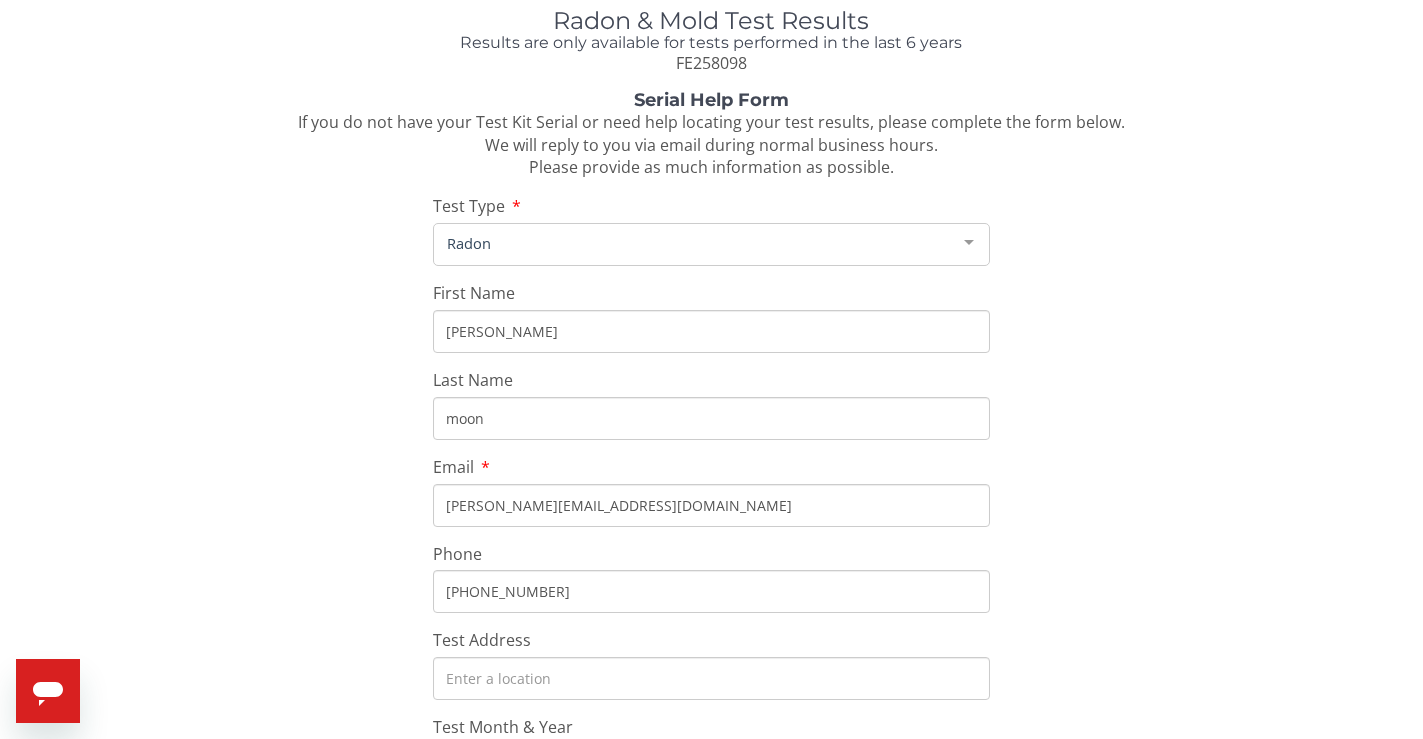 scroll, scrollTop: 200, scrollLeft: 0, axis: vertical 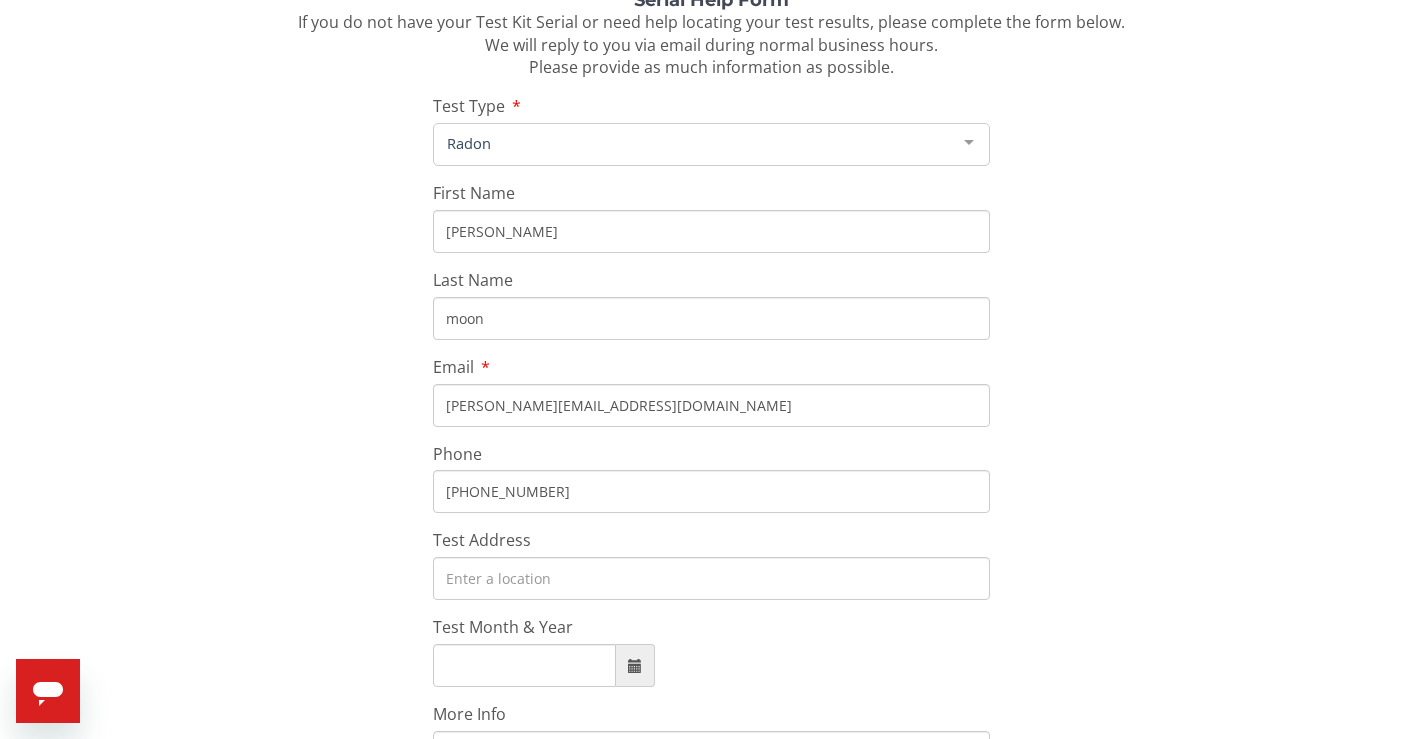 type on "[PHONE_NUMBER]" 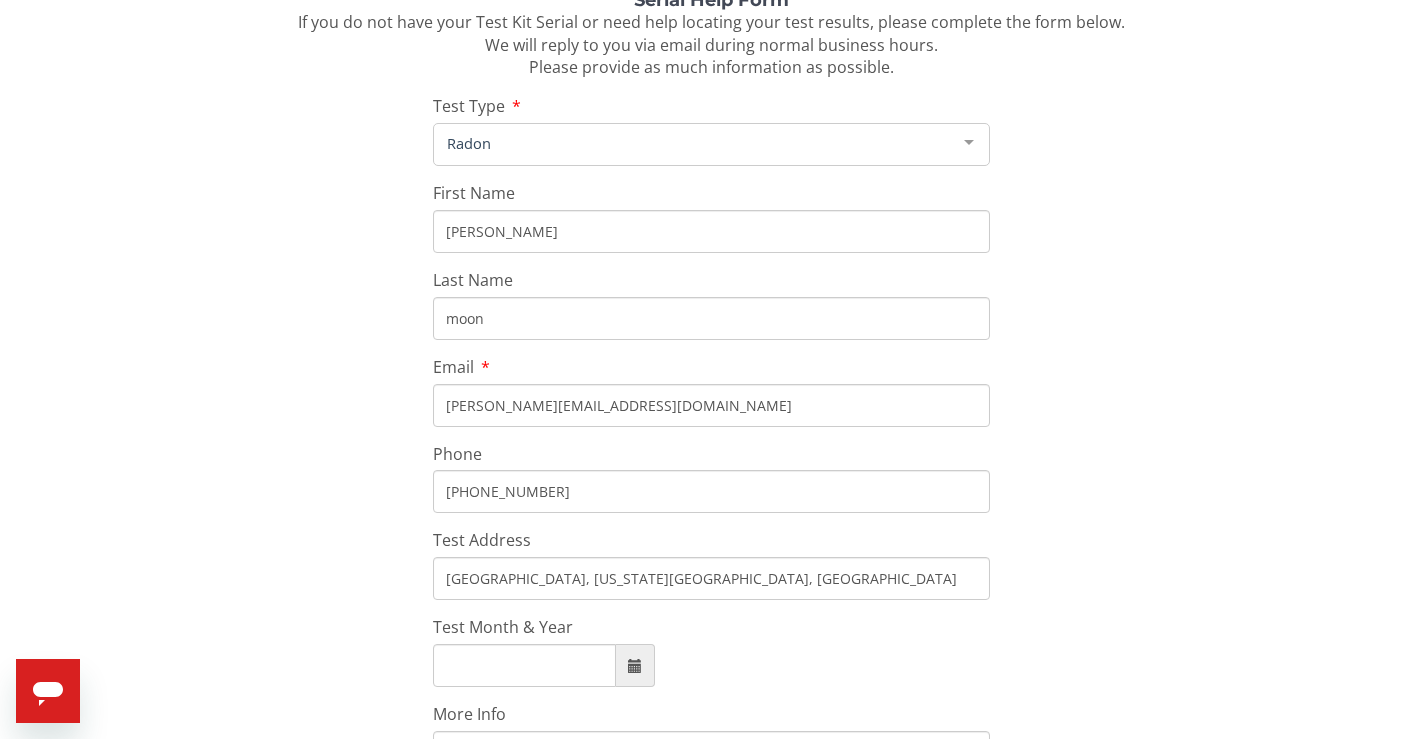 type on "Duchesne, [GEOGRAPHIC_DATA], [GEOGRAPHIC_DATA]" 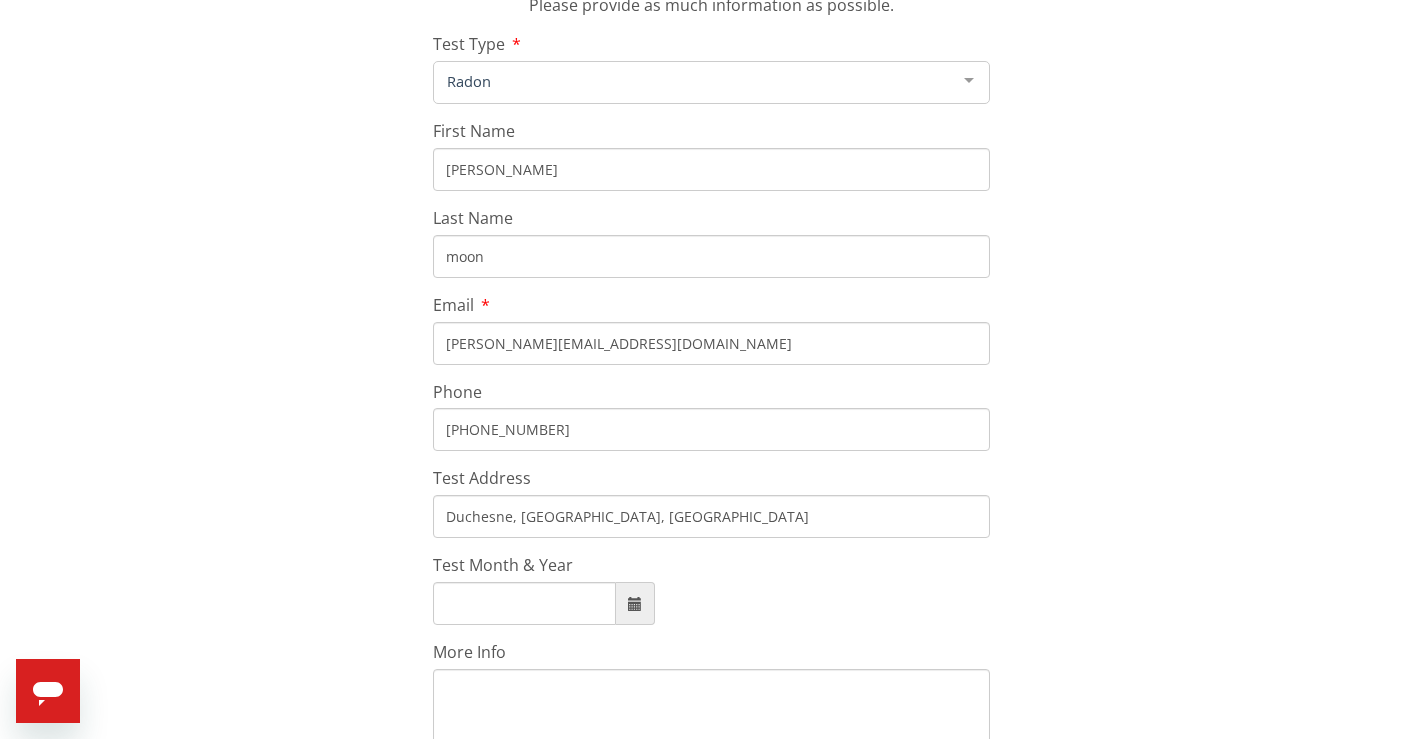 scroll, scrollTop: 300, scrollLeft: 0, axis: vertical 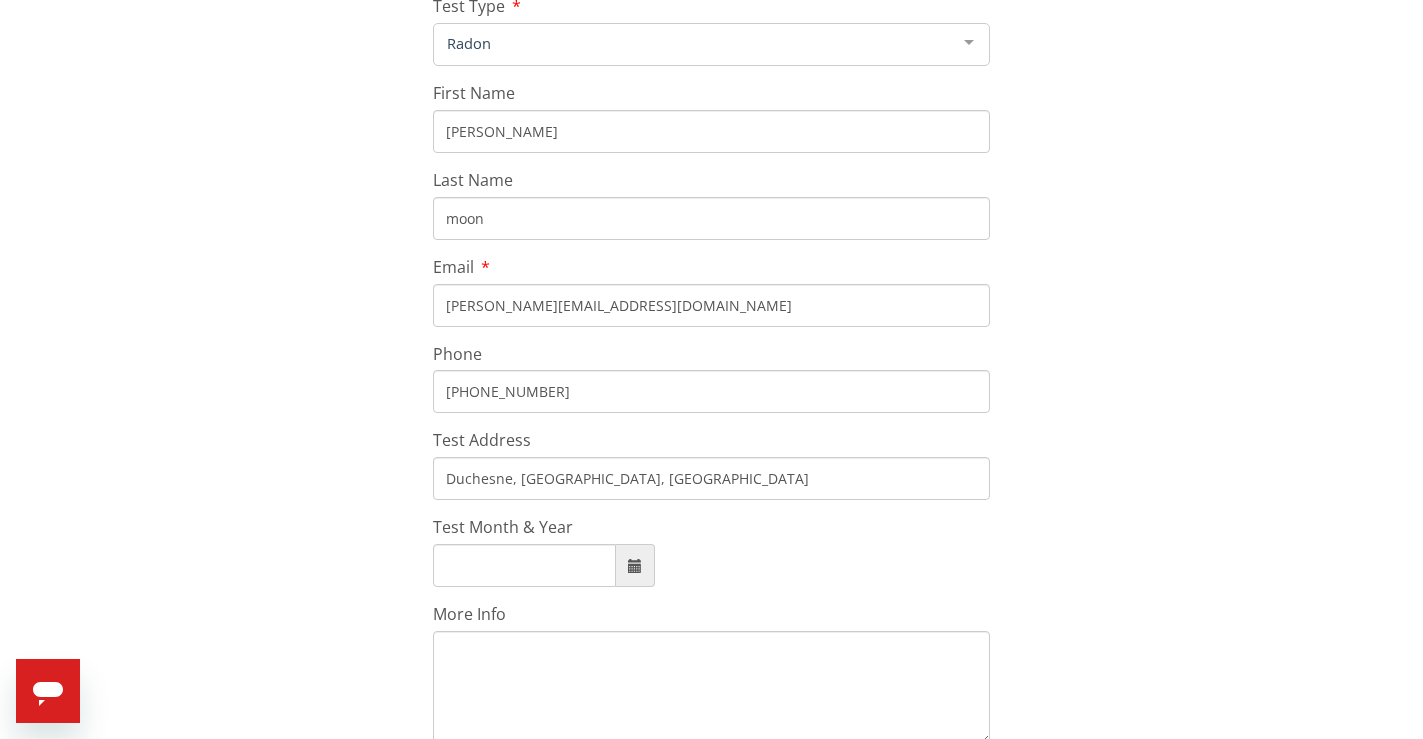 click on "Test Month & Year" at bounding box center (524, 565) 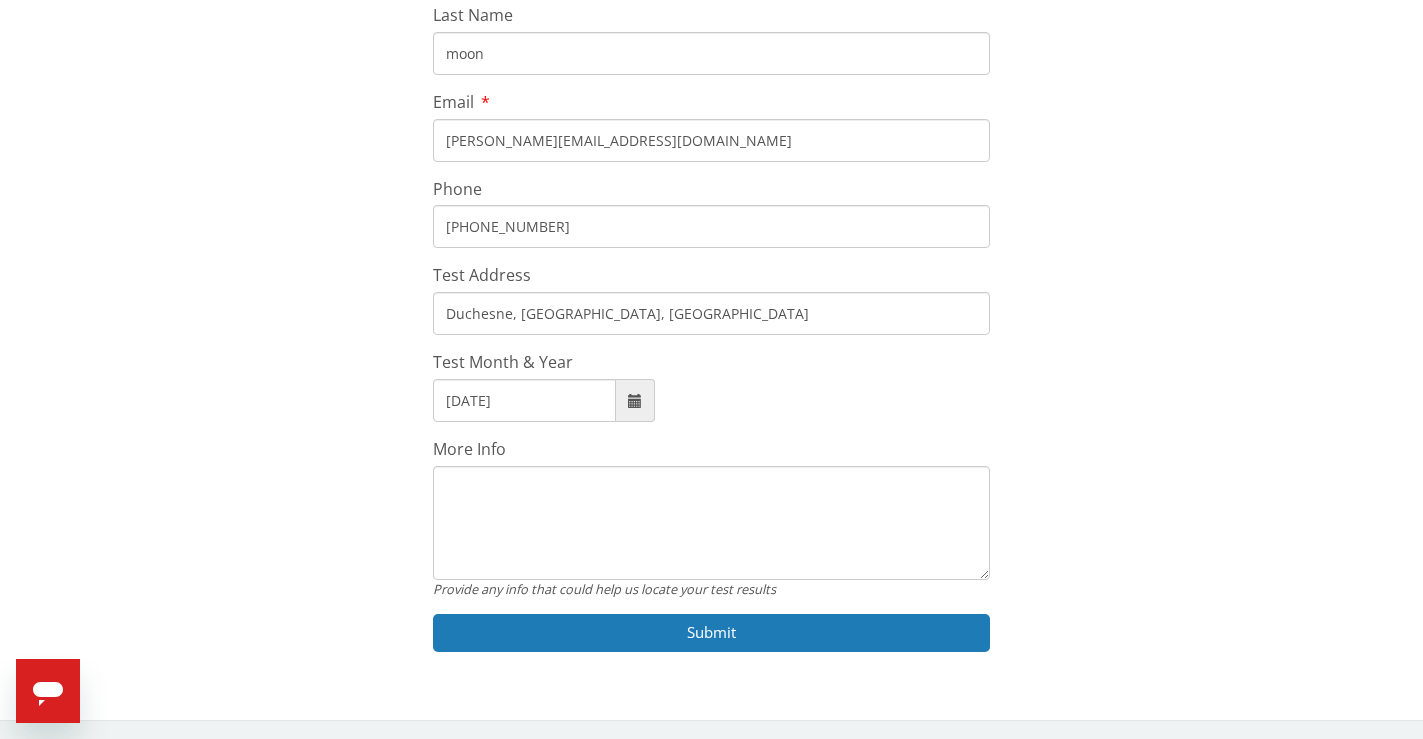 scroll, scrollTop: 466, scrollLeft: 0, axis: vertical 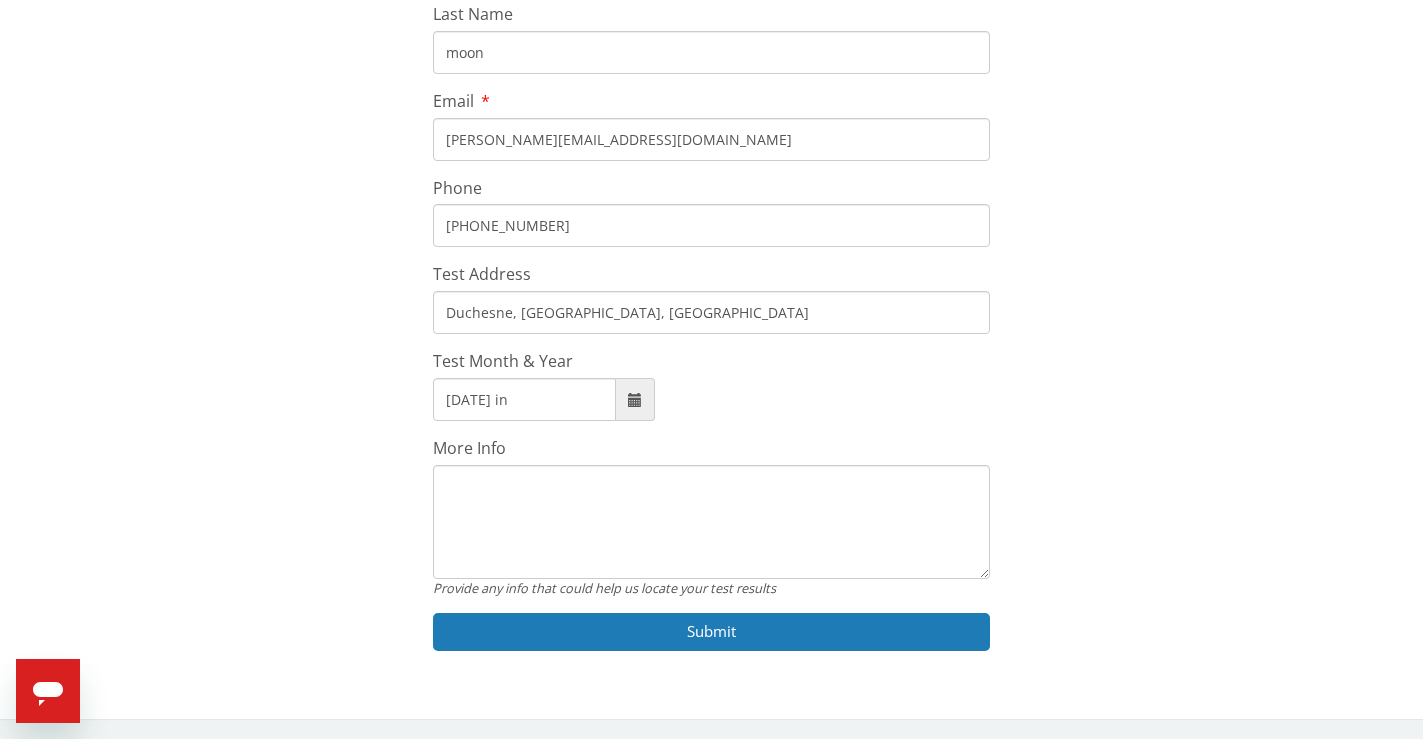 type on "[DATE]" 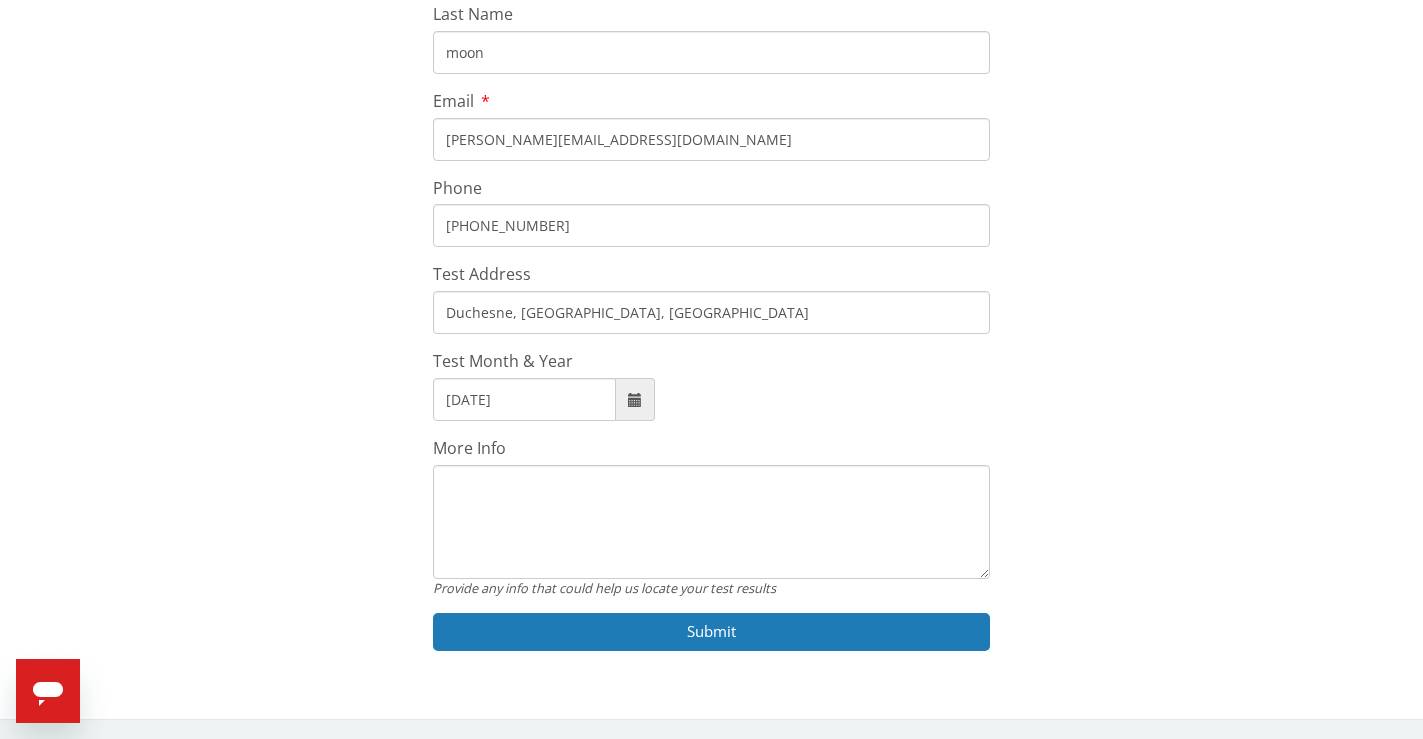 click on "More Info" at bounding box center (711, 522) 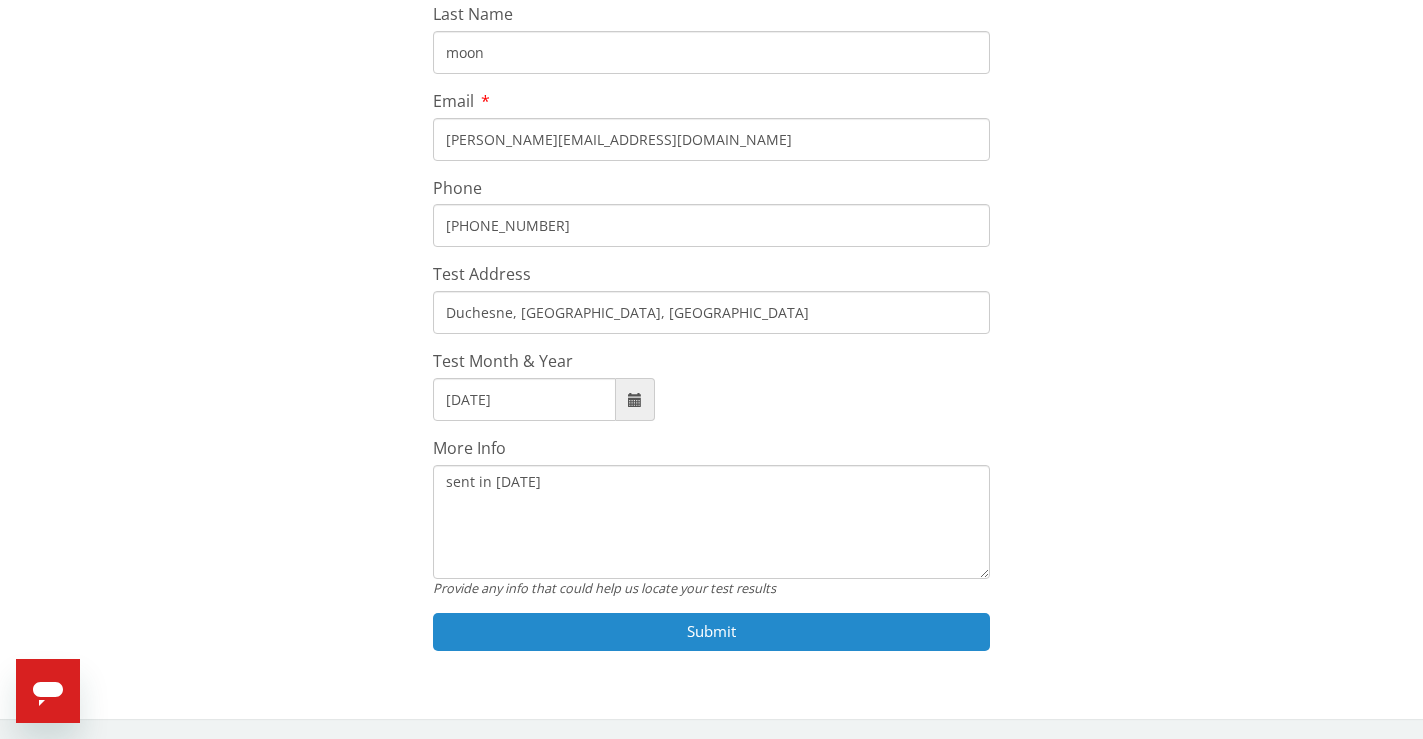 type on "sent in [DATE]" 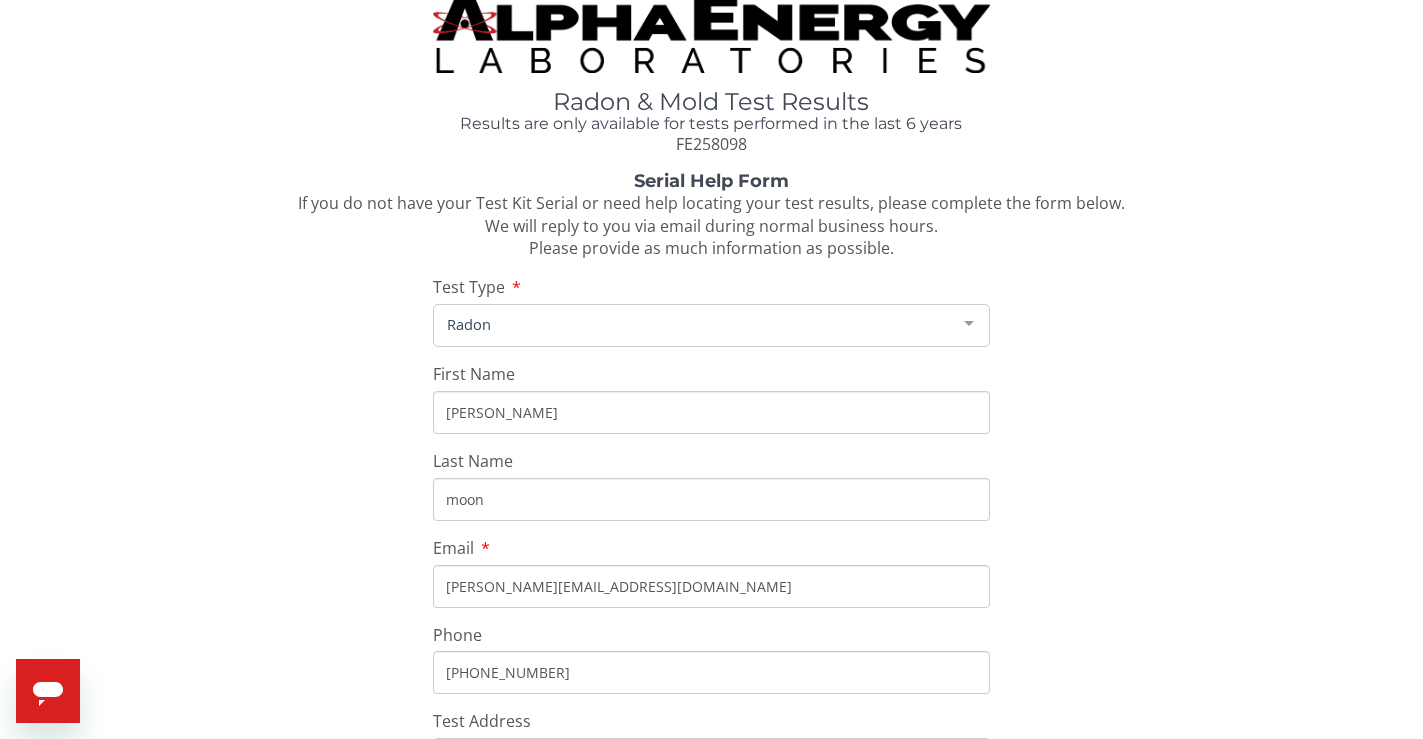 scroll, scrollTop: 0, scrollLeft: 0, axis: both 